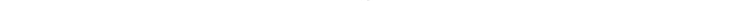 scroll, scrollTop: 150, scrollLeft: 0, axis: vertical 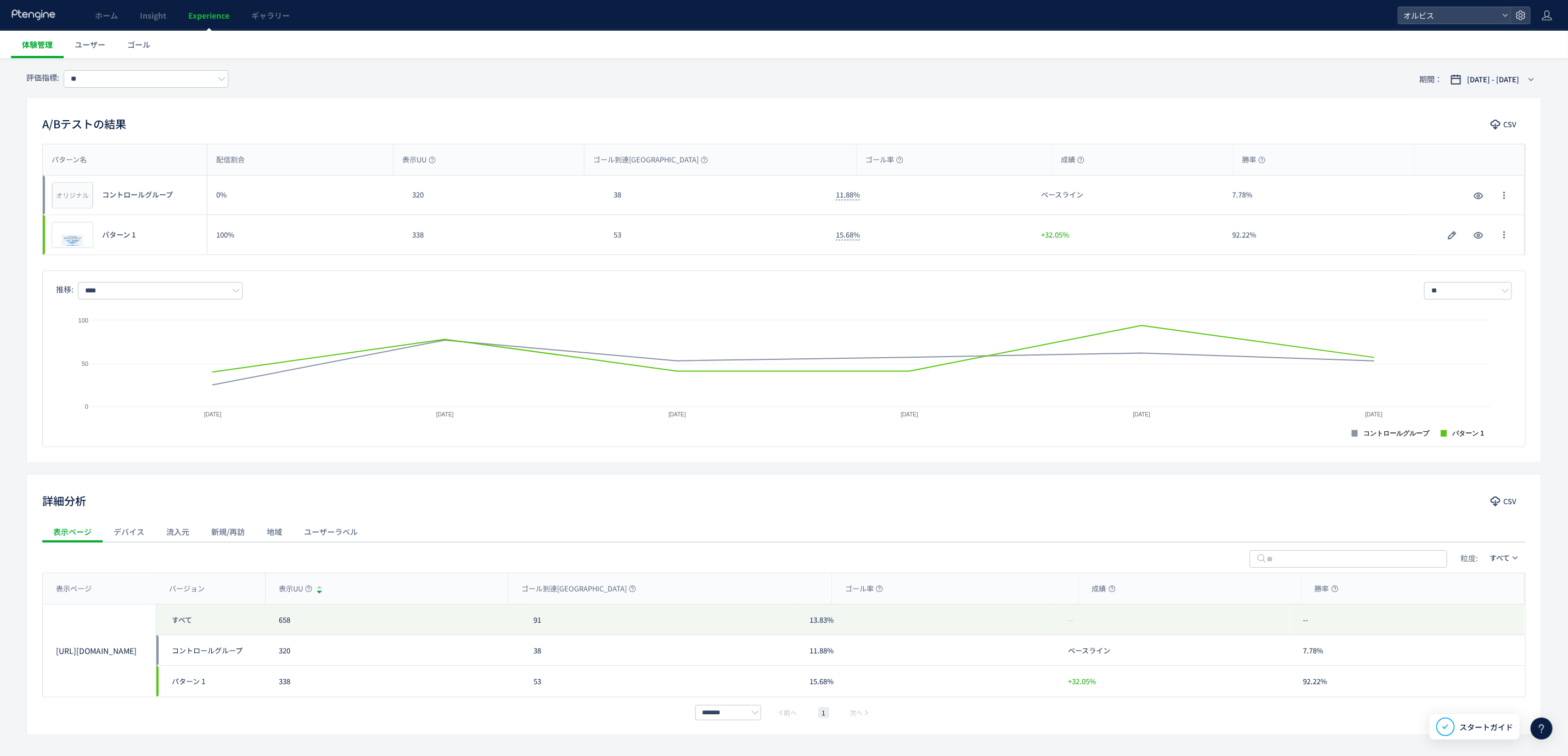 click on "体験管理" at bounding box center [37, 44] 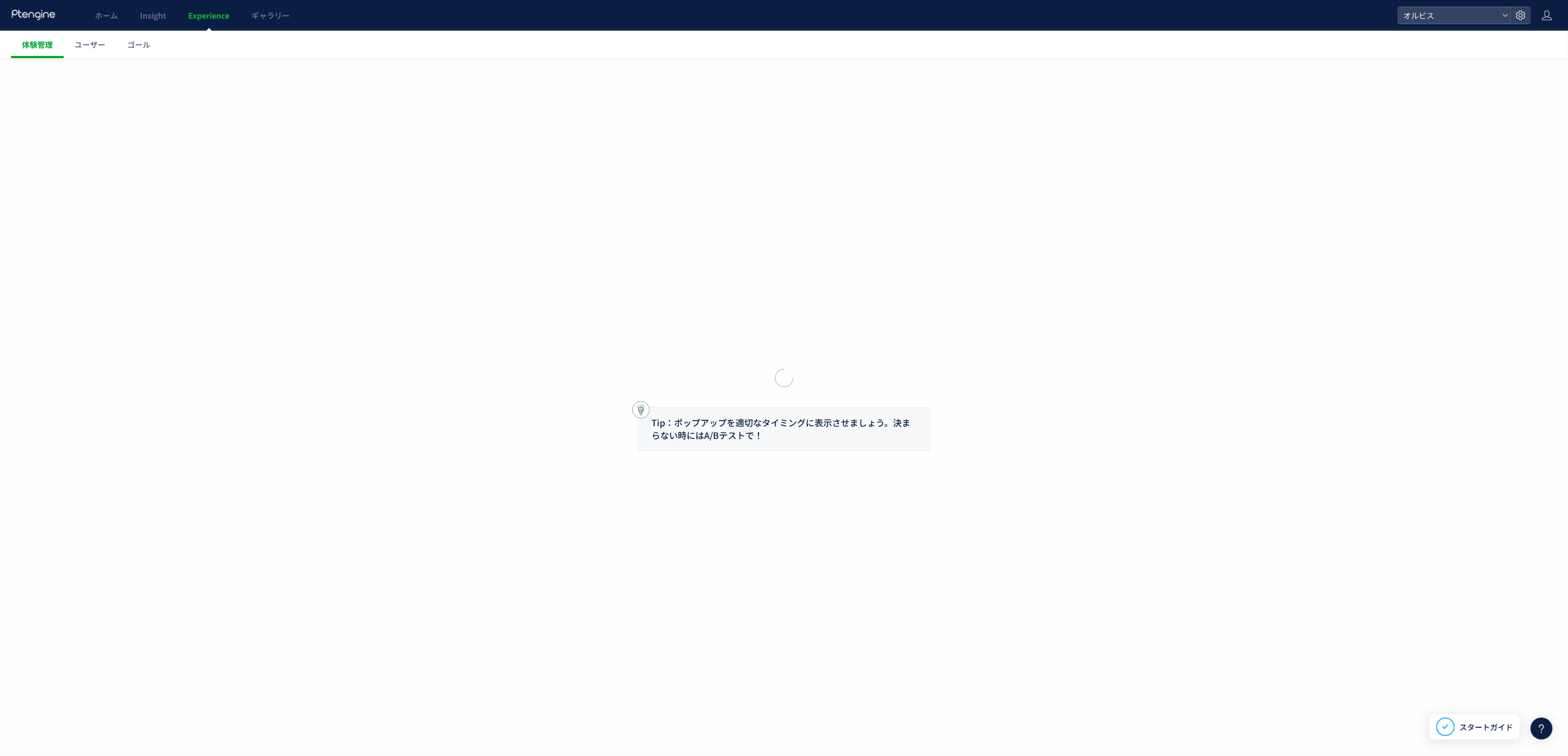scroll, scrollTop: 0, scrollLeft: 0, axis: both 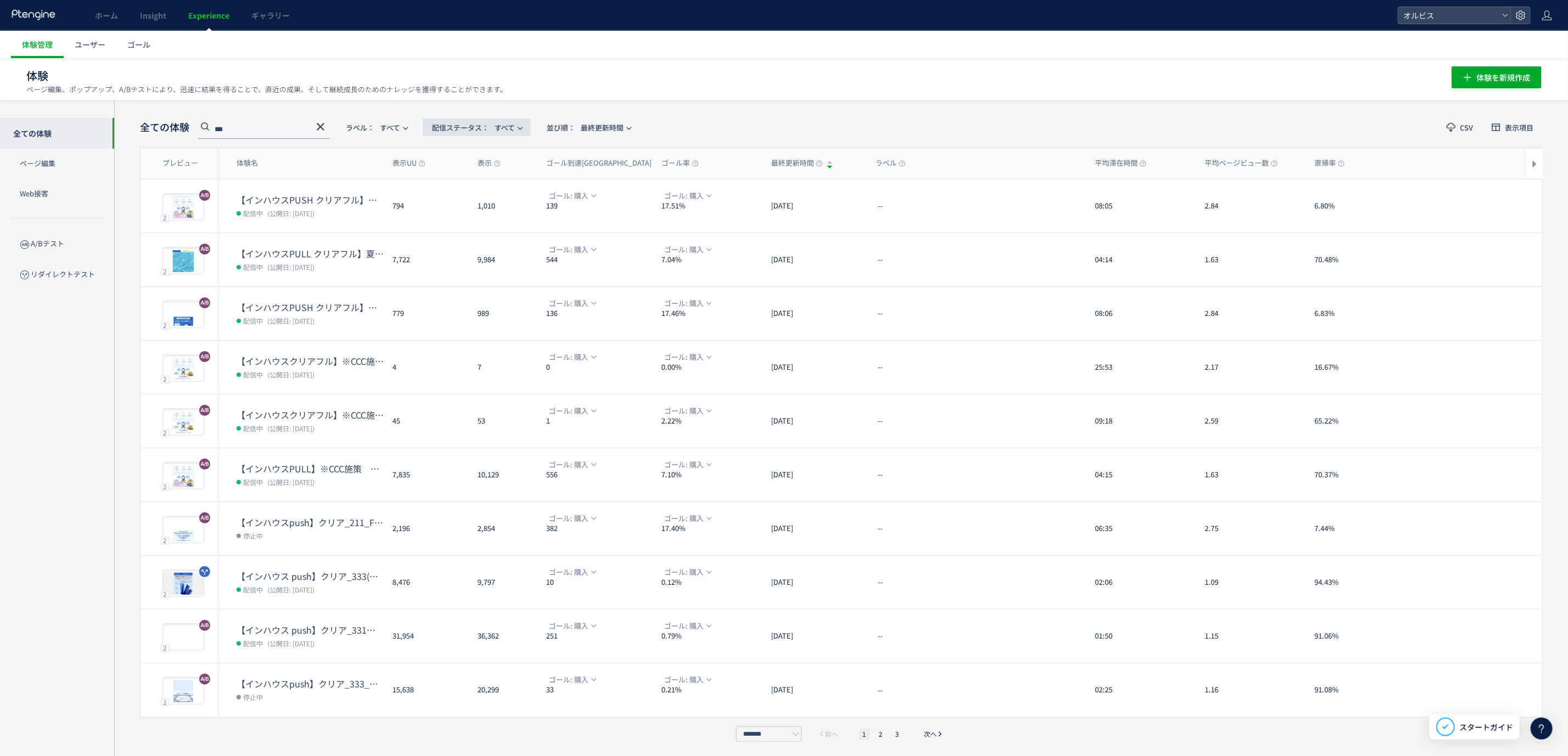 click on "配信ステータス​：  すべて" 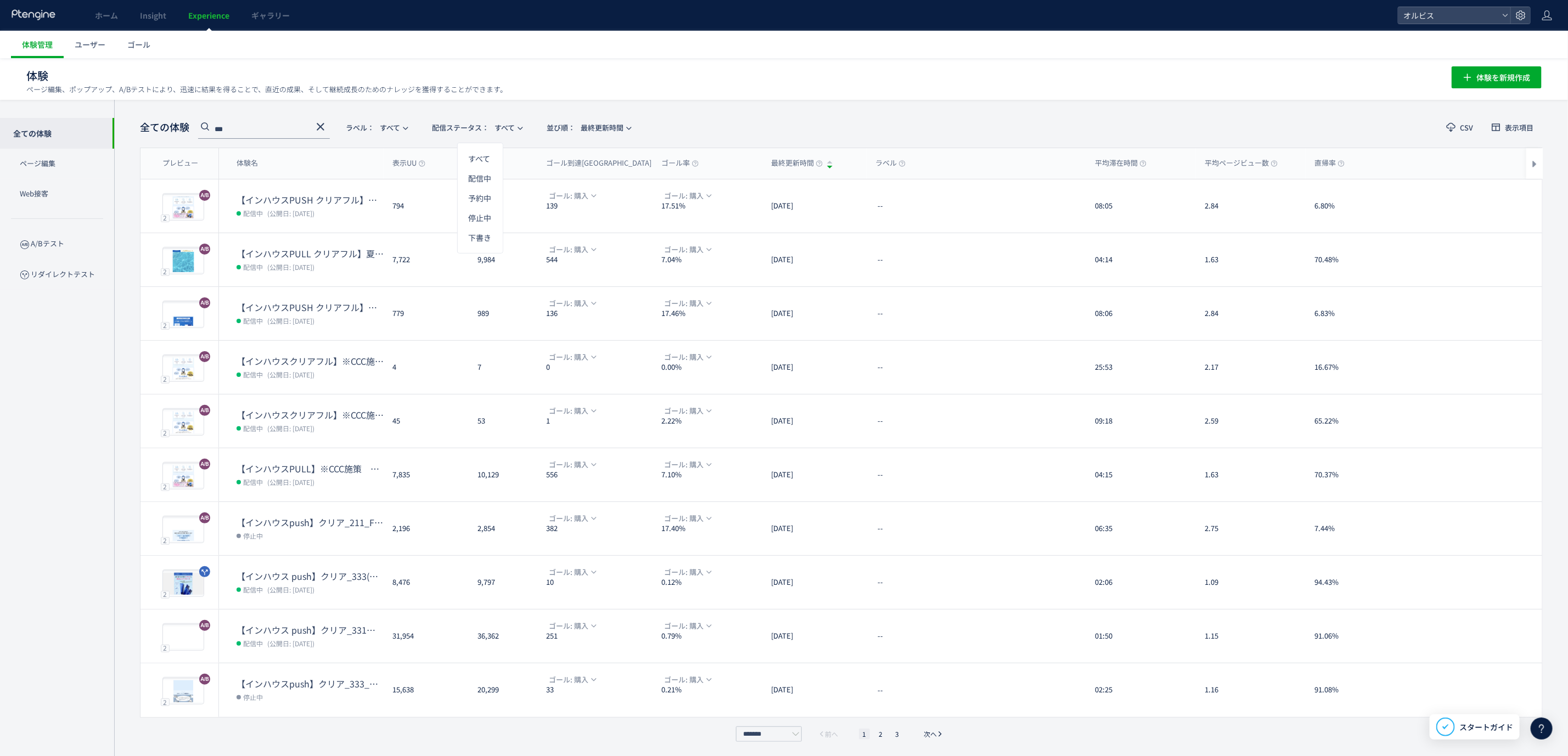 click on "全ての体験 *** ラベル：  すべて 配信ステータス​：  すべて 並び順：  最終更新時間 CSV 表示項目" 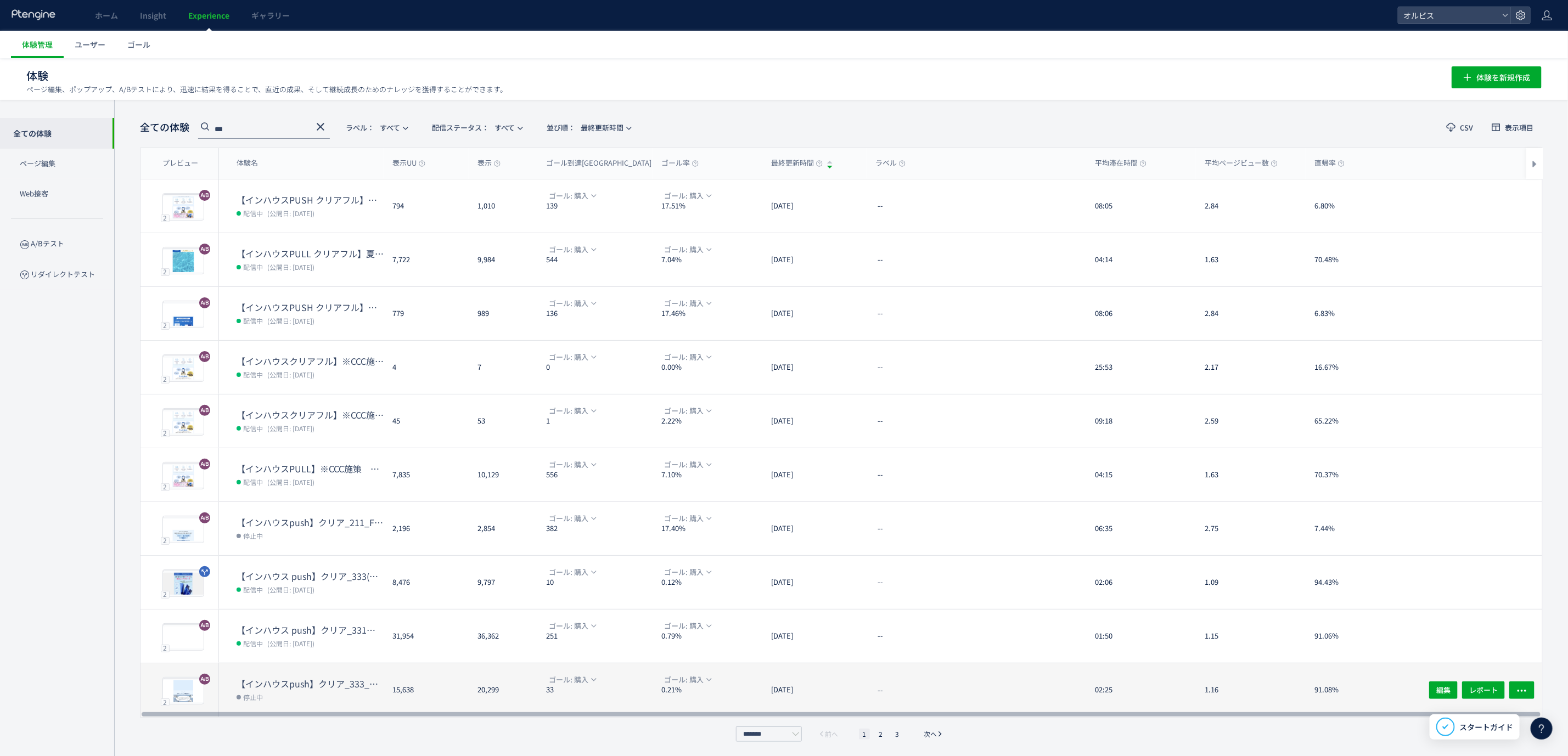 scroll, scrollTop: 2, scrollLeft: 0, axis: vertical 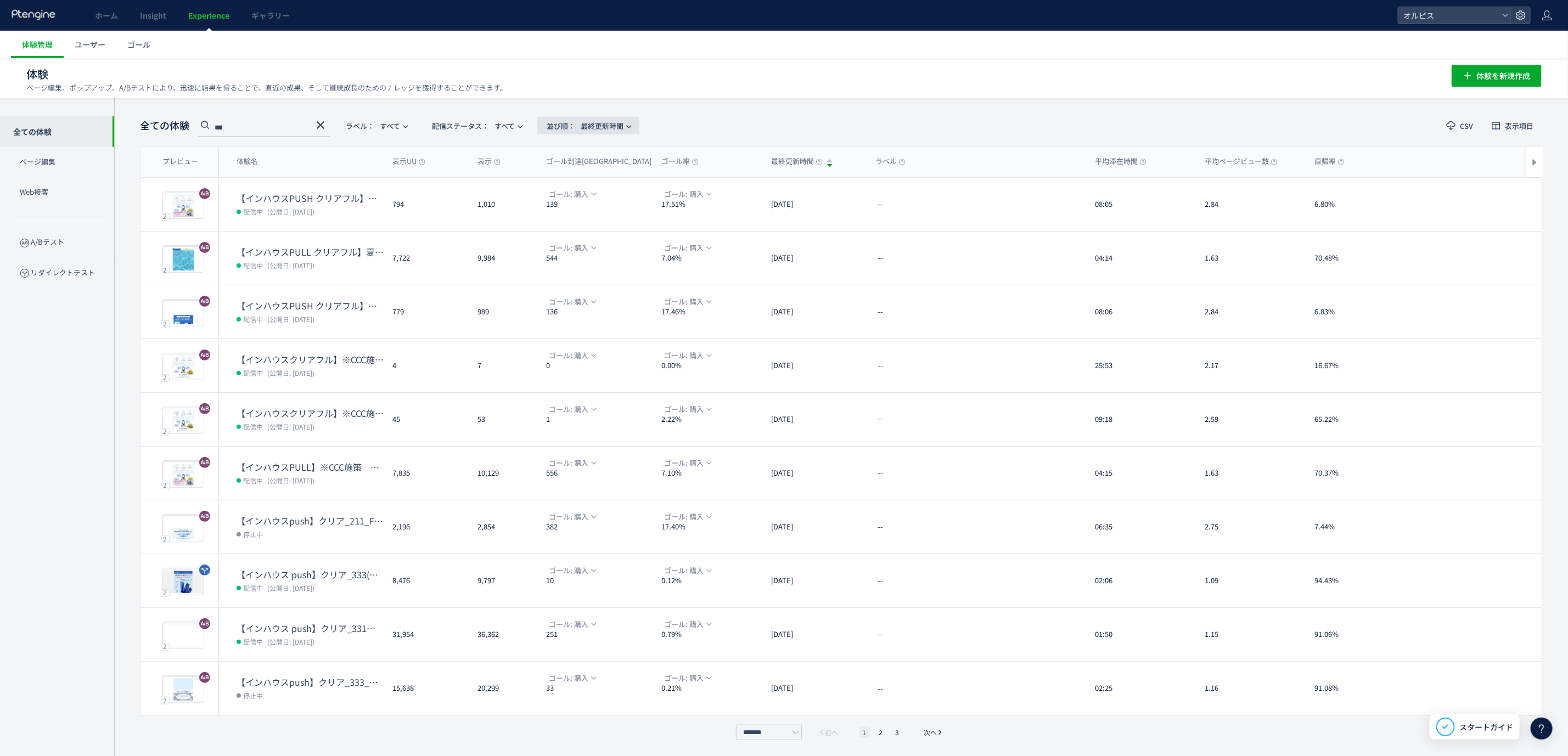 click on "並び順：  最終更新時間" 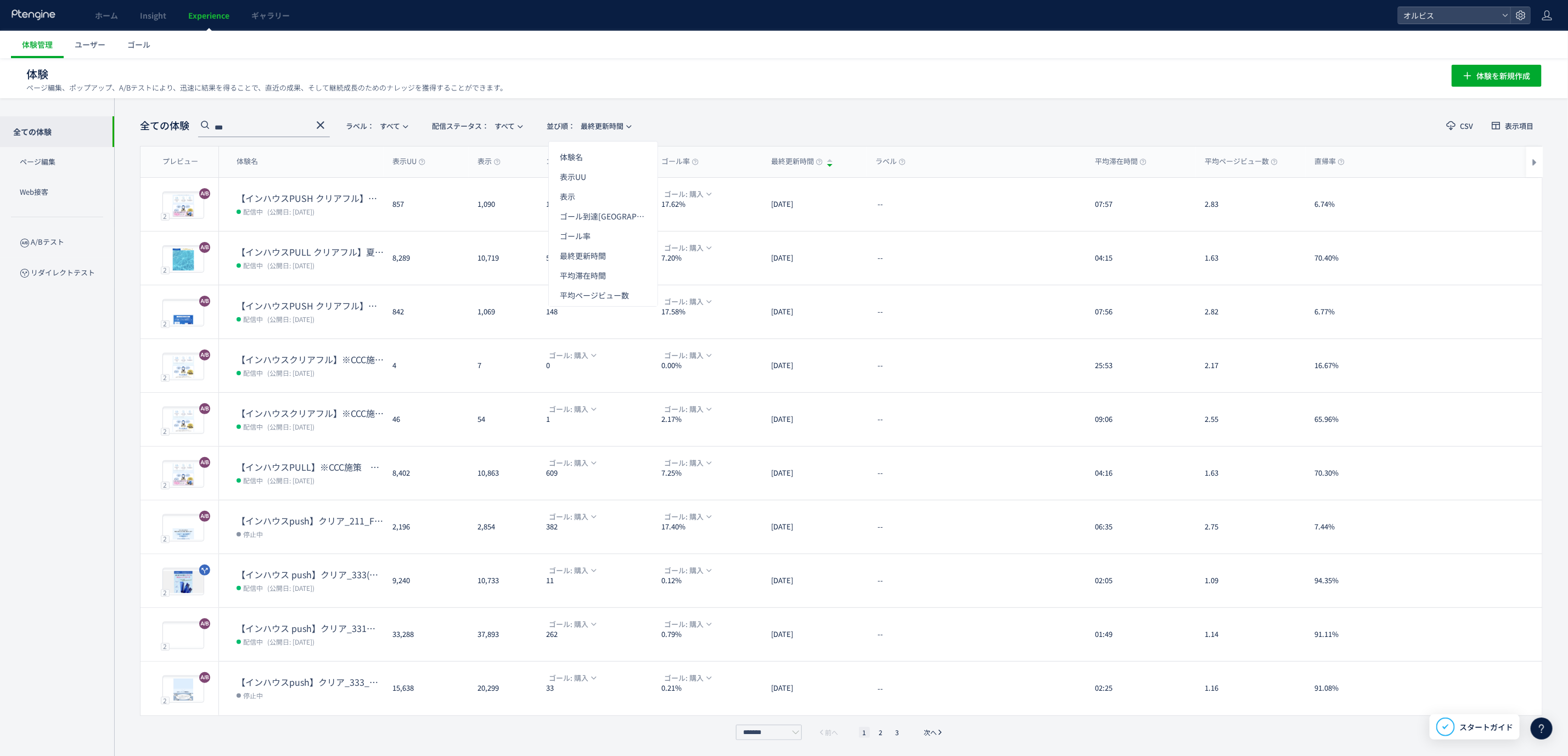 click on "全ての体験 *** ラベル：  すべて 配信ステータス​：  すべて 並び順：  最終更新時間 CSV 表示項目" 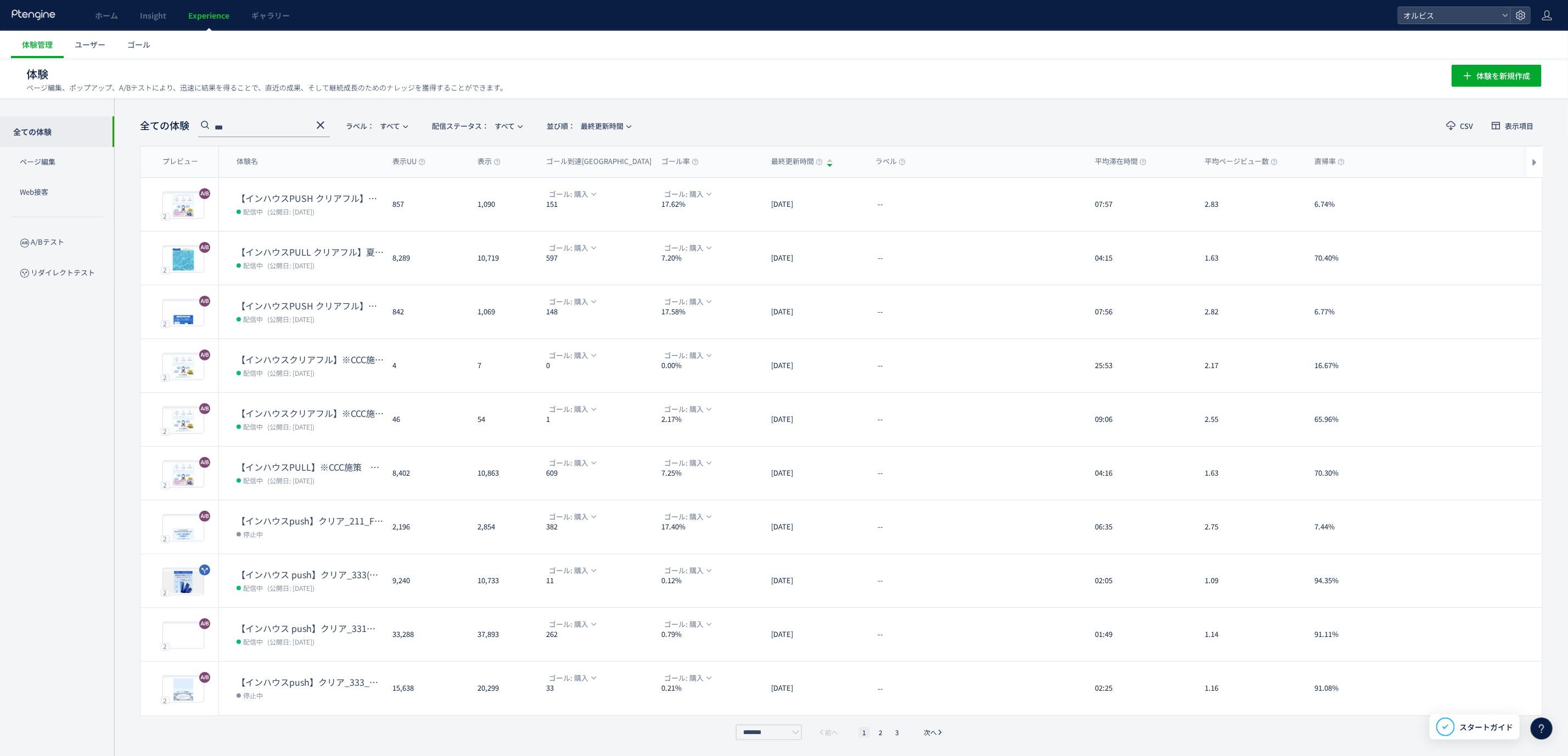 click on "1  2 3" at bounding box center [881, 732] 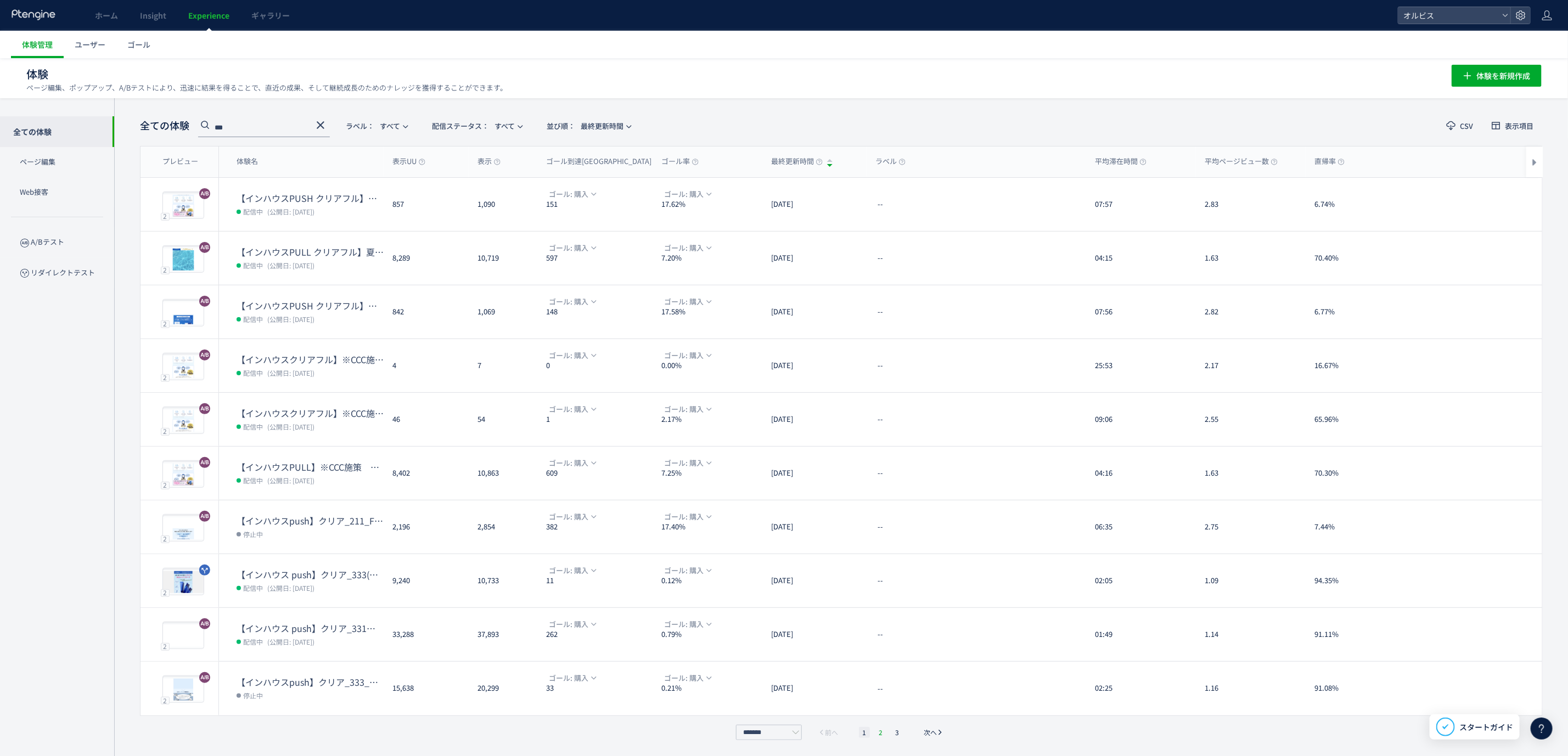 click on "2" 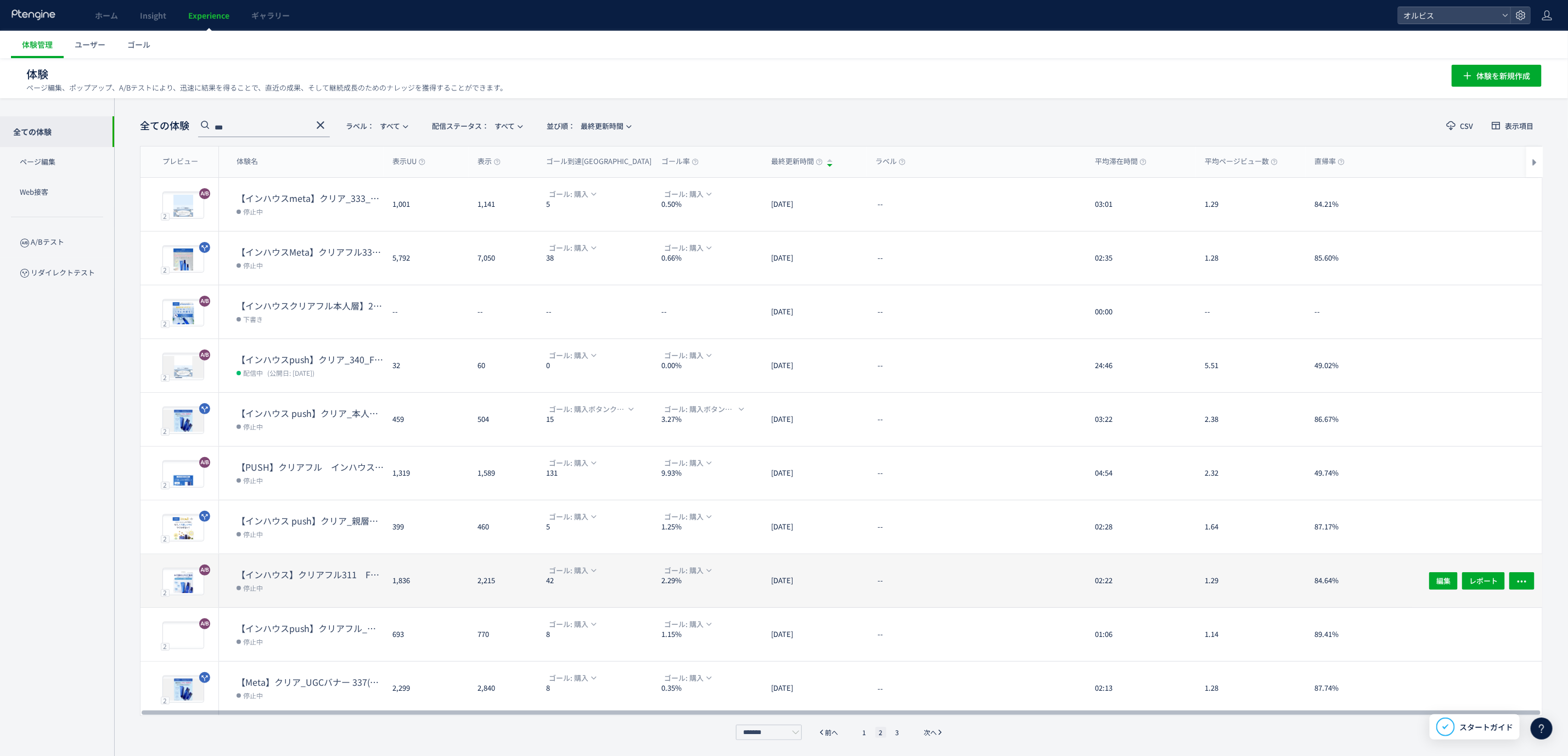 click on "[DATE]" 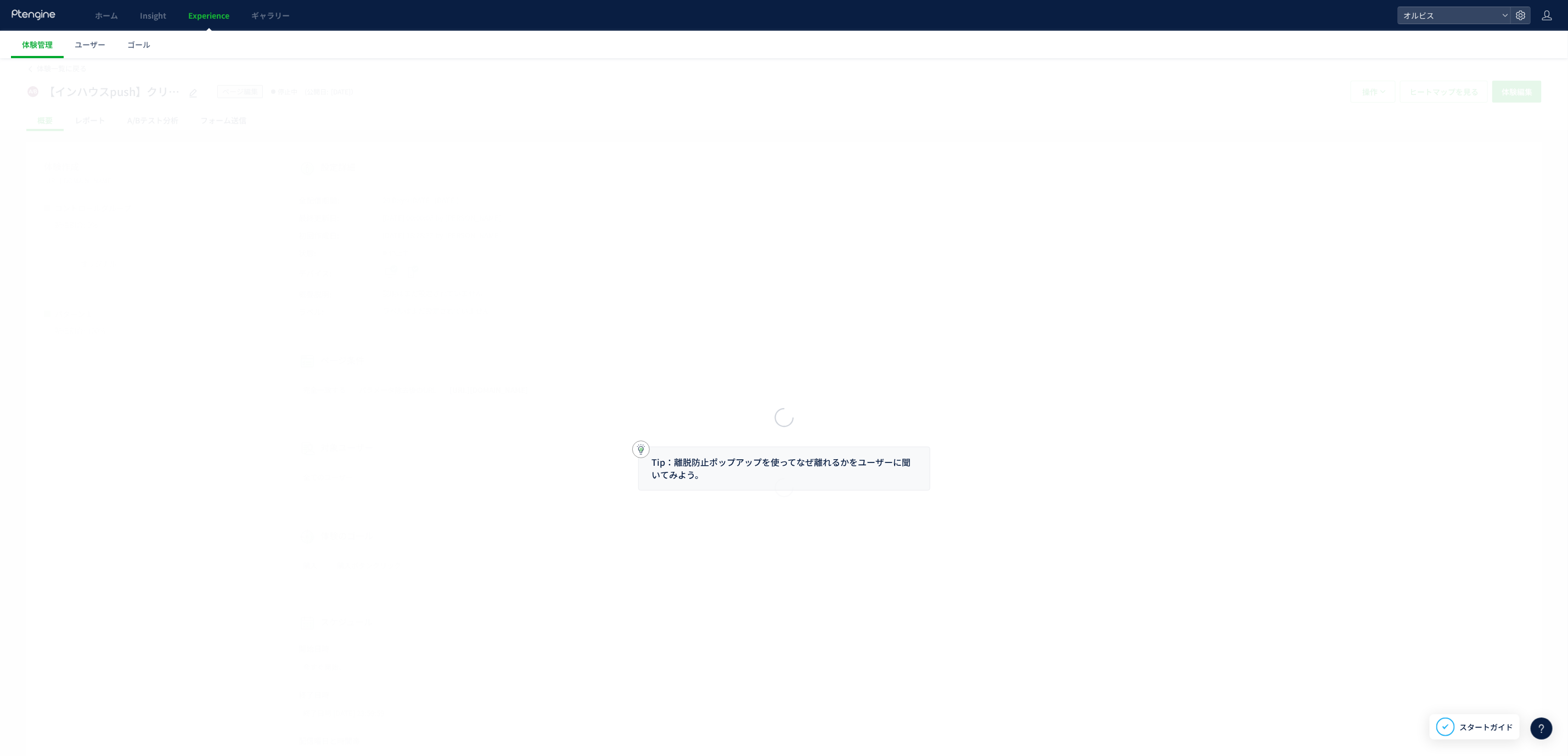 scroll, scrollTop: 0, scrollLeft: 0, axis: both 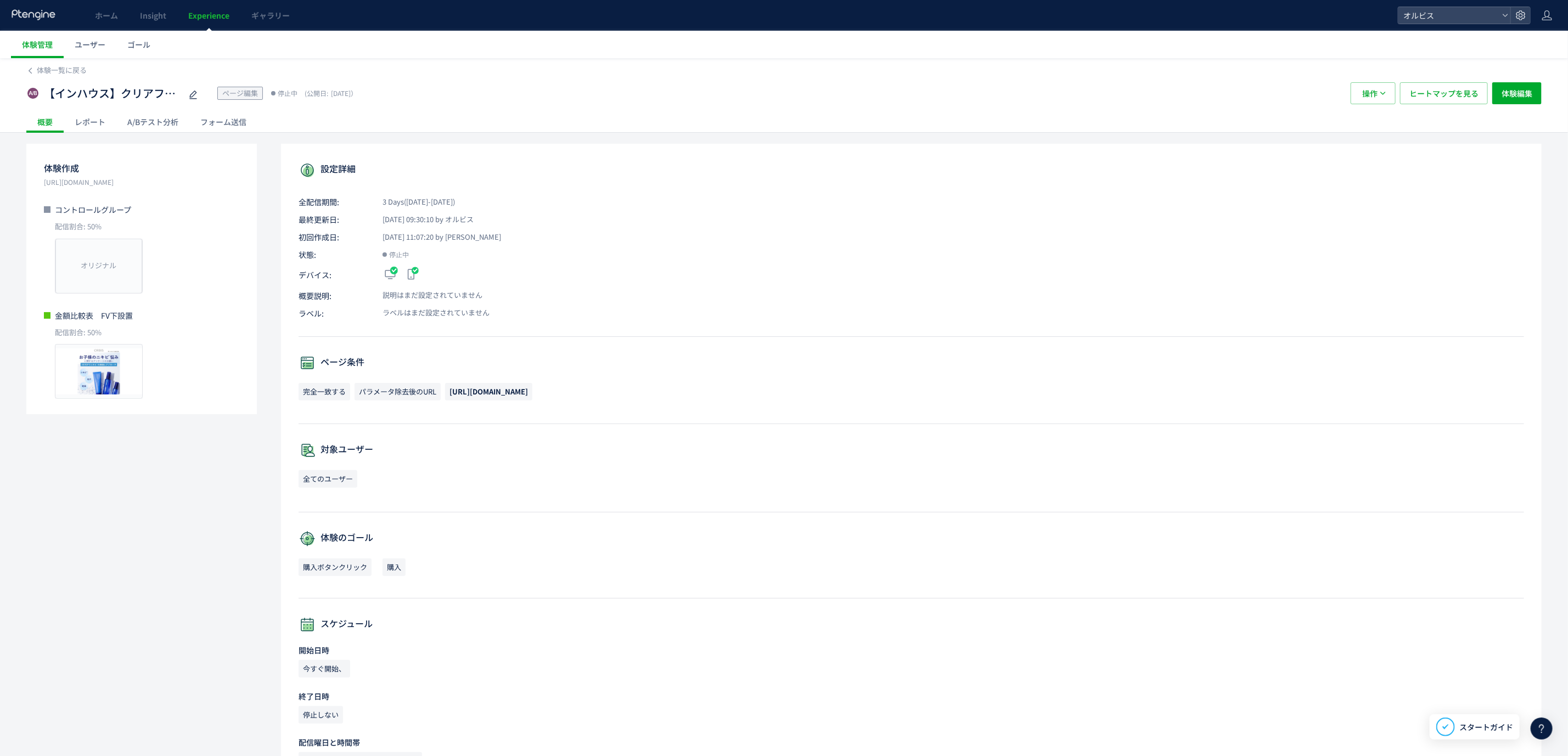 click on "A/Bテスト分析" 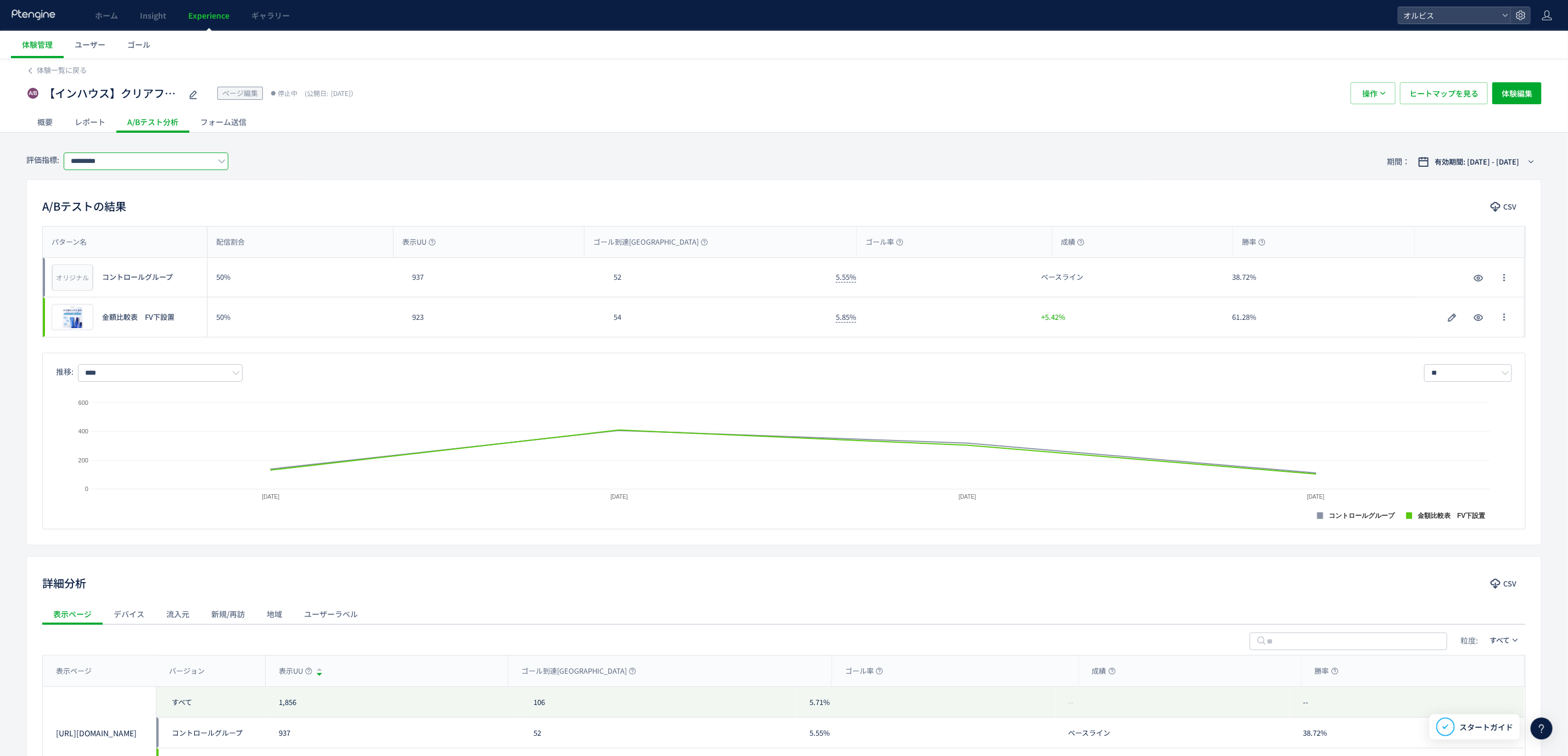 click on "*********" 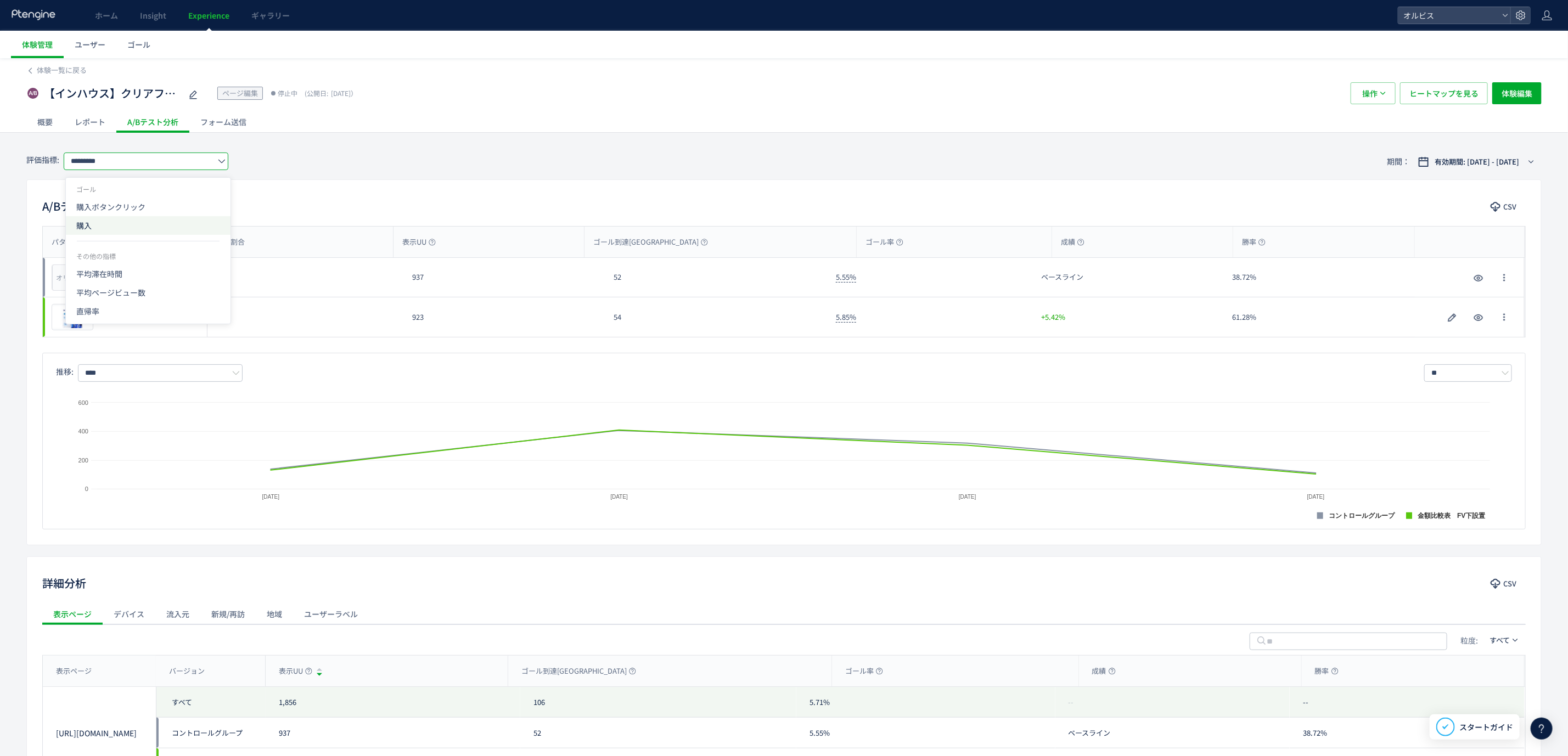 click on "購入" 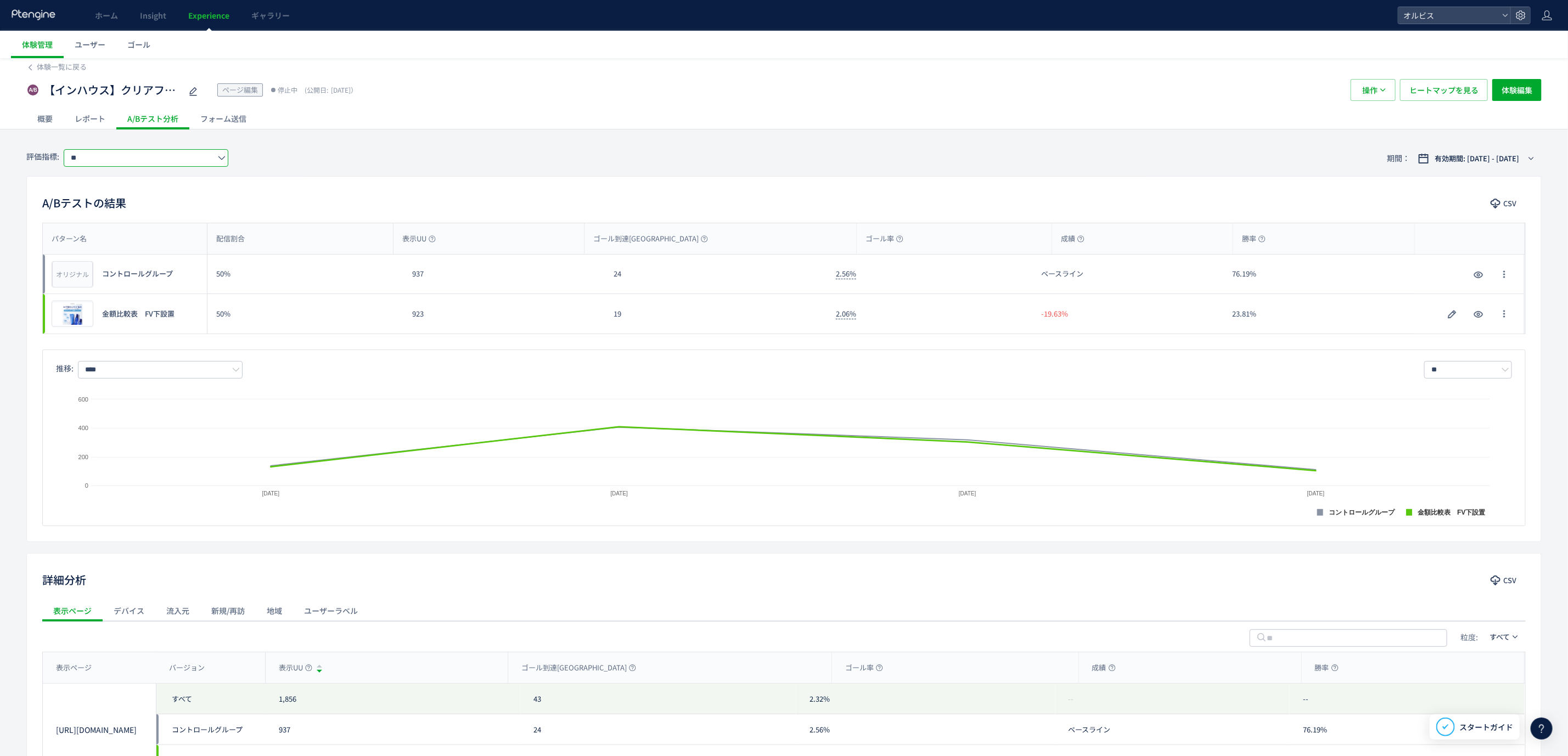 scroll, scrollTop: 0, scrollLeft: 0, axis: both 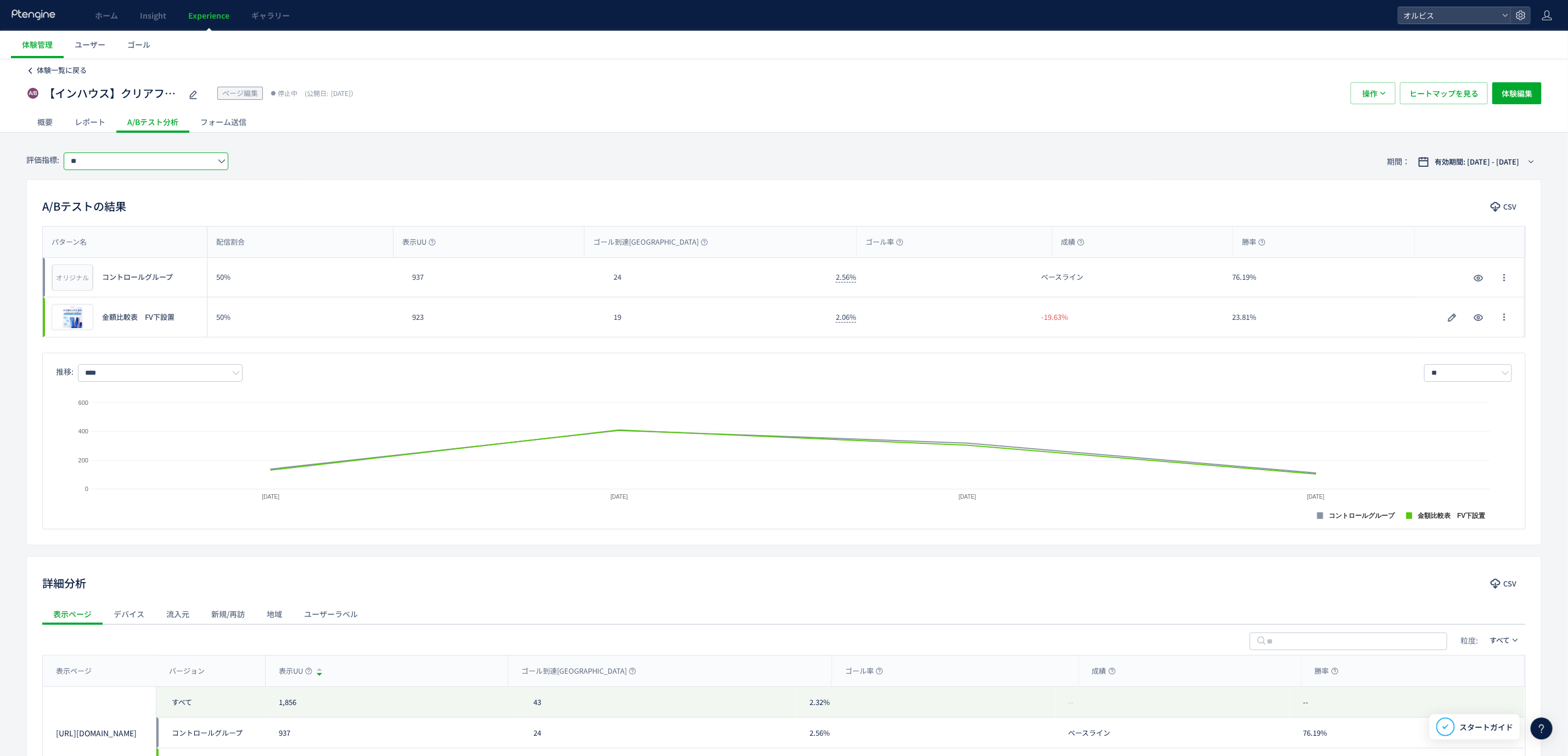 click on "体験一覧に戻る" 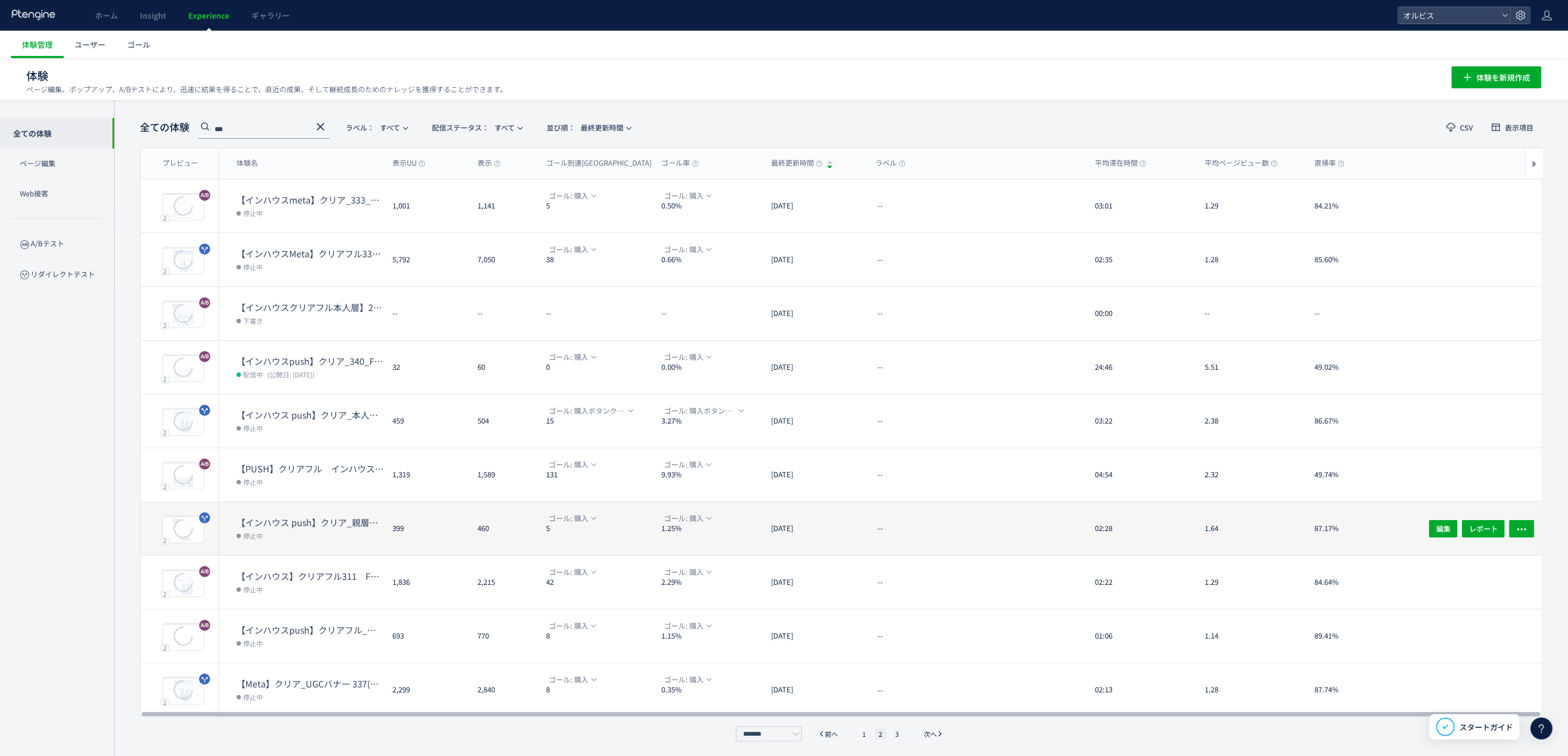scroll, scrollTop: 2, scrollLeft: 0, axis: vertical 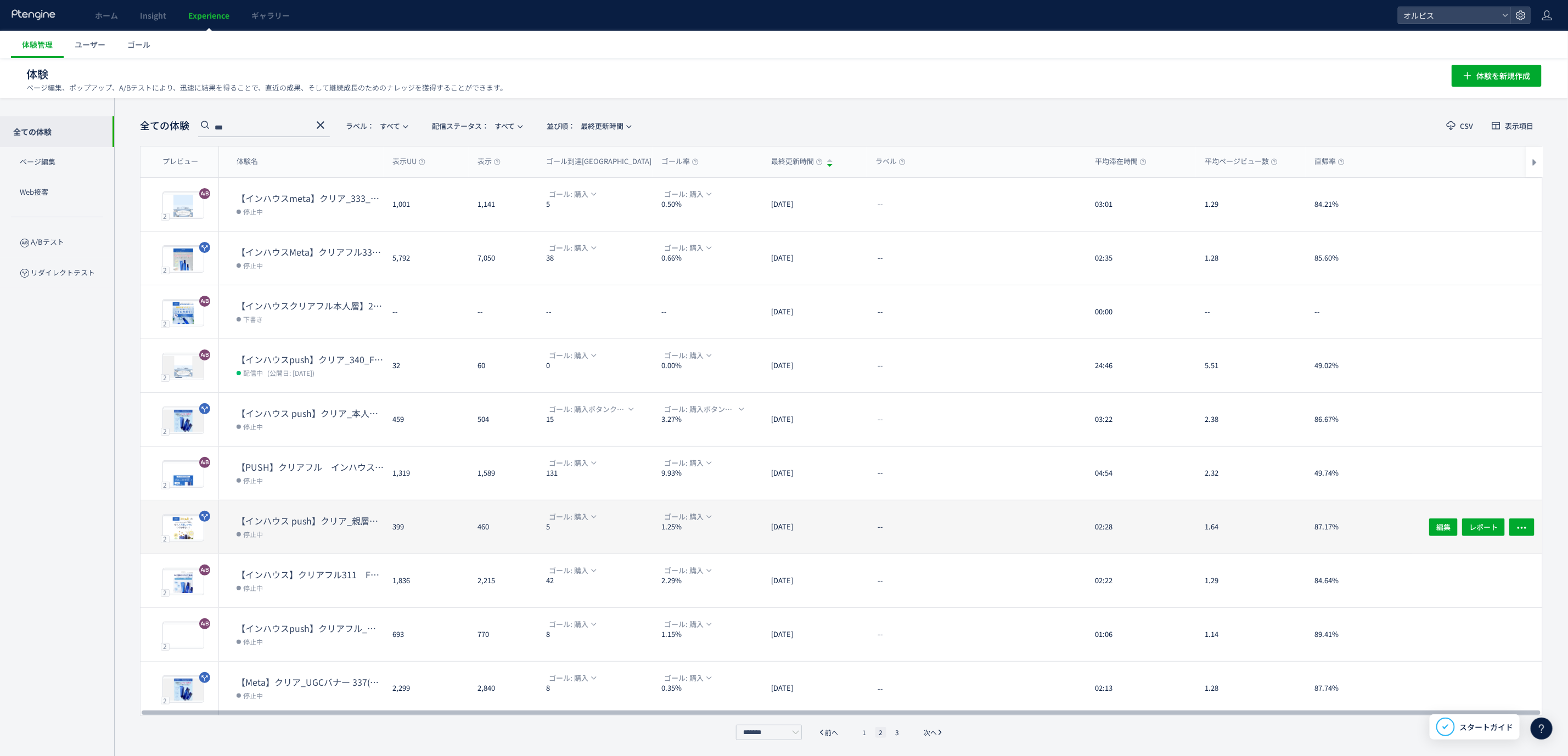 click on "[DATE]" 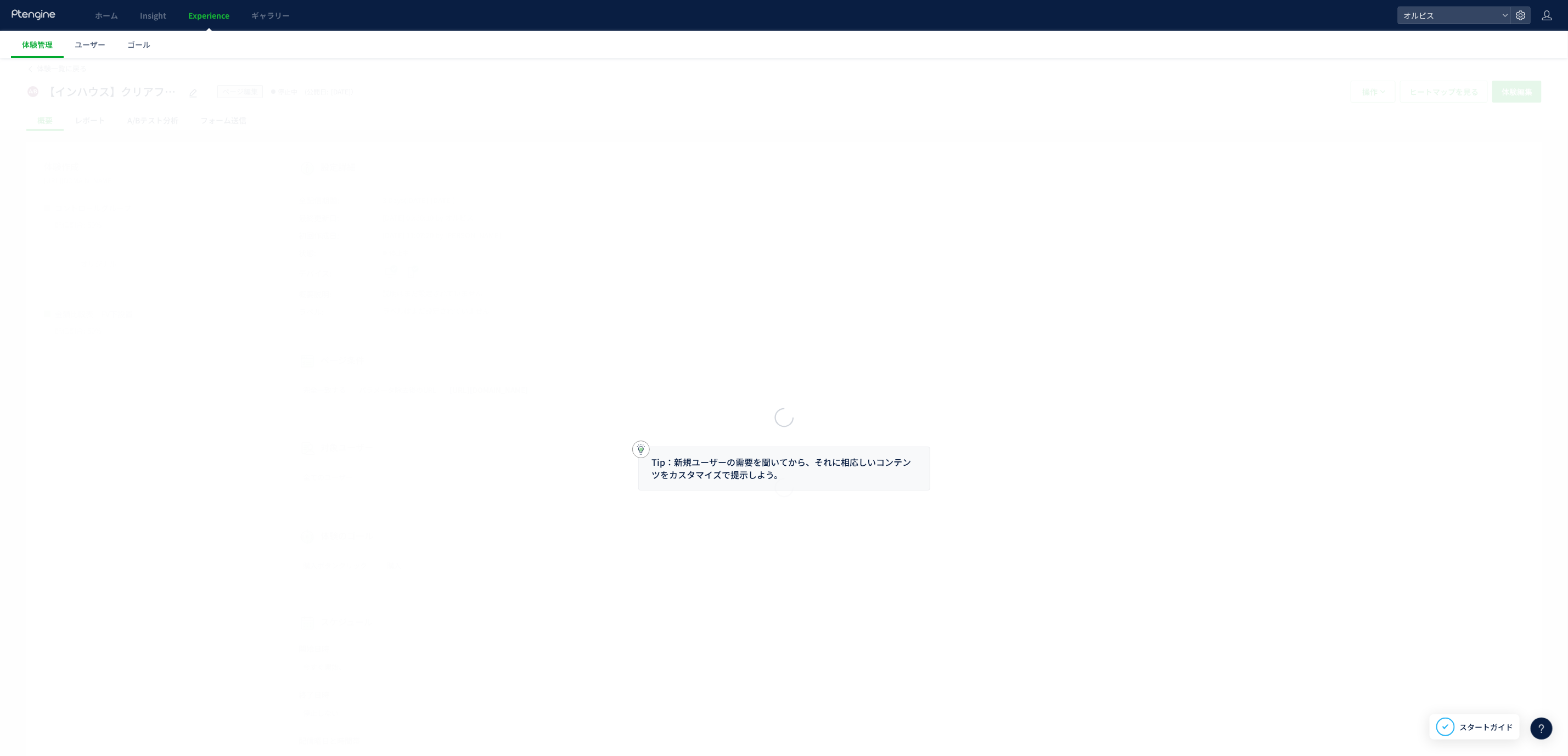 scroll, scrollTop: 0, scrollLeft: 0, axis: both 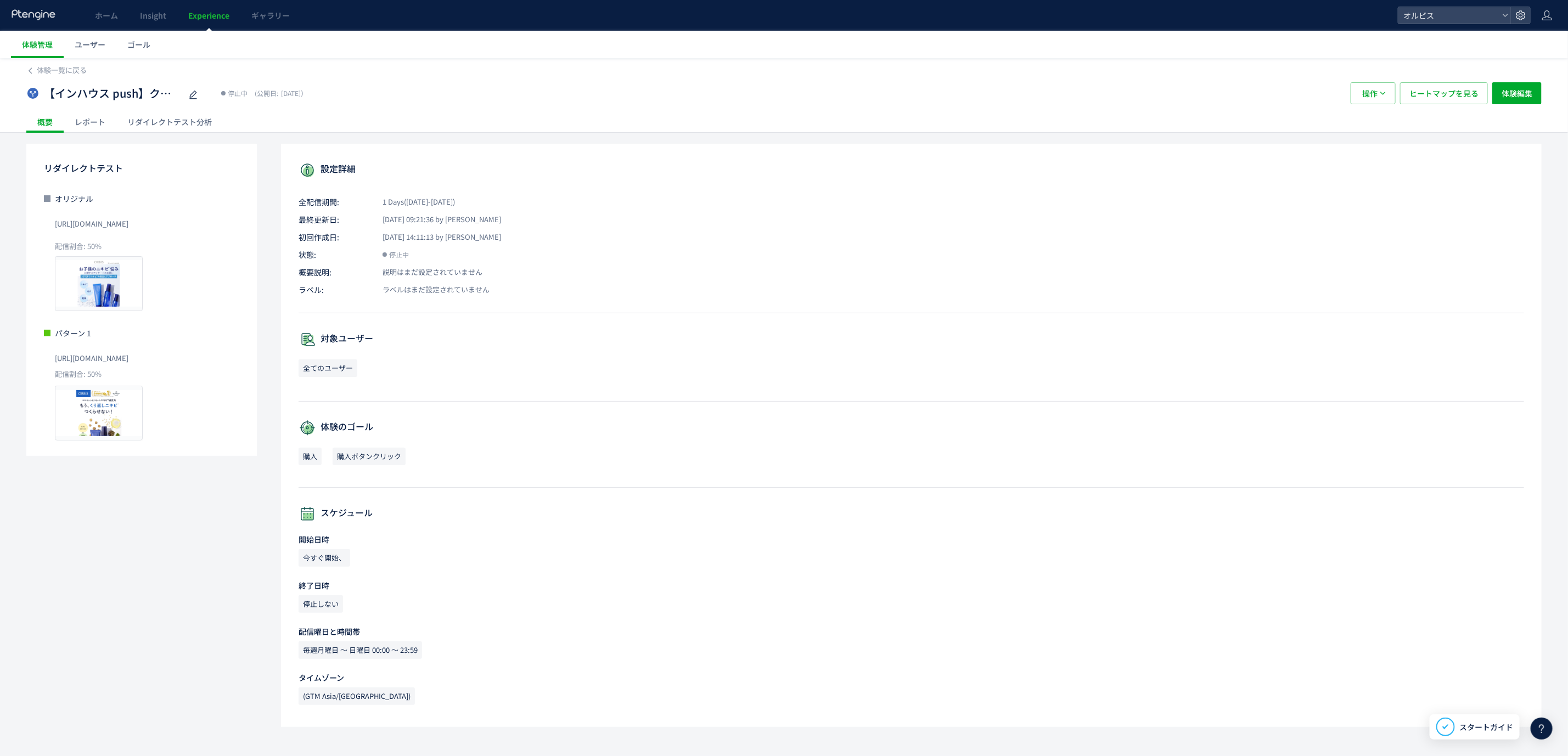 click on "リダイレクトテスト分析" 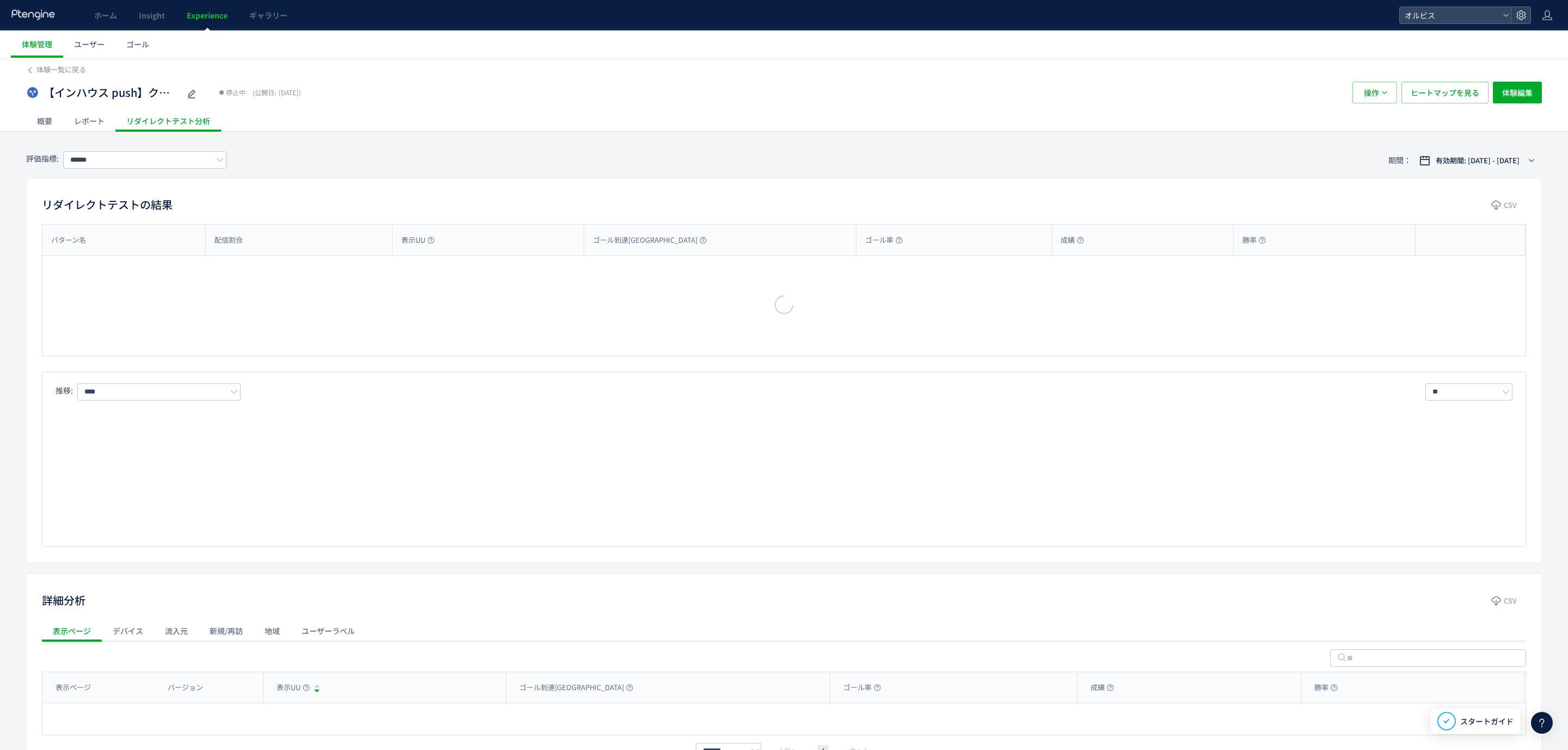 type on "**" 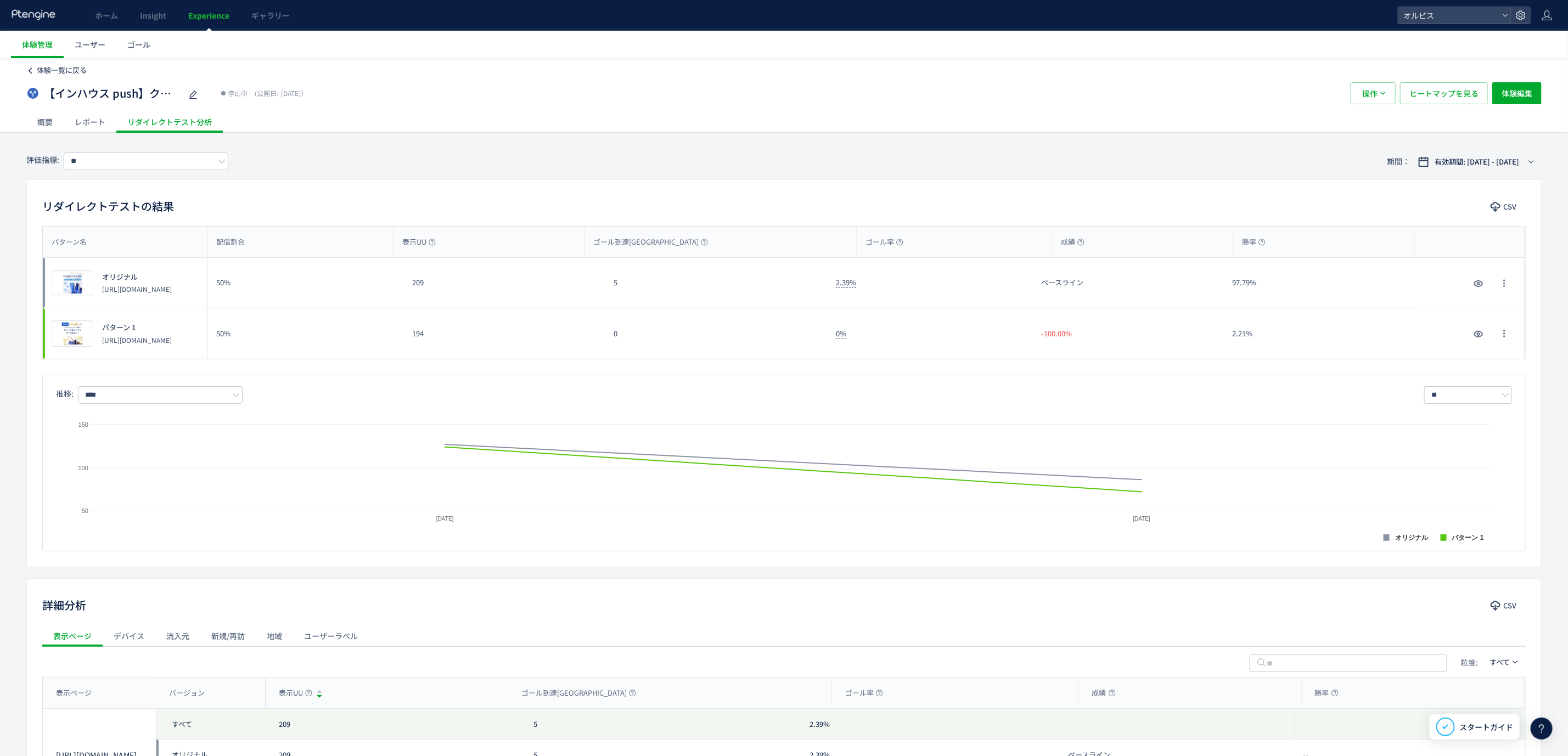 click on "体験一覧に戻る" 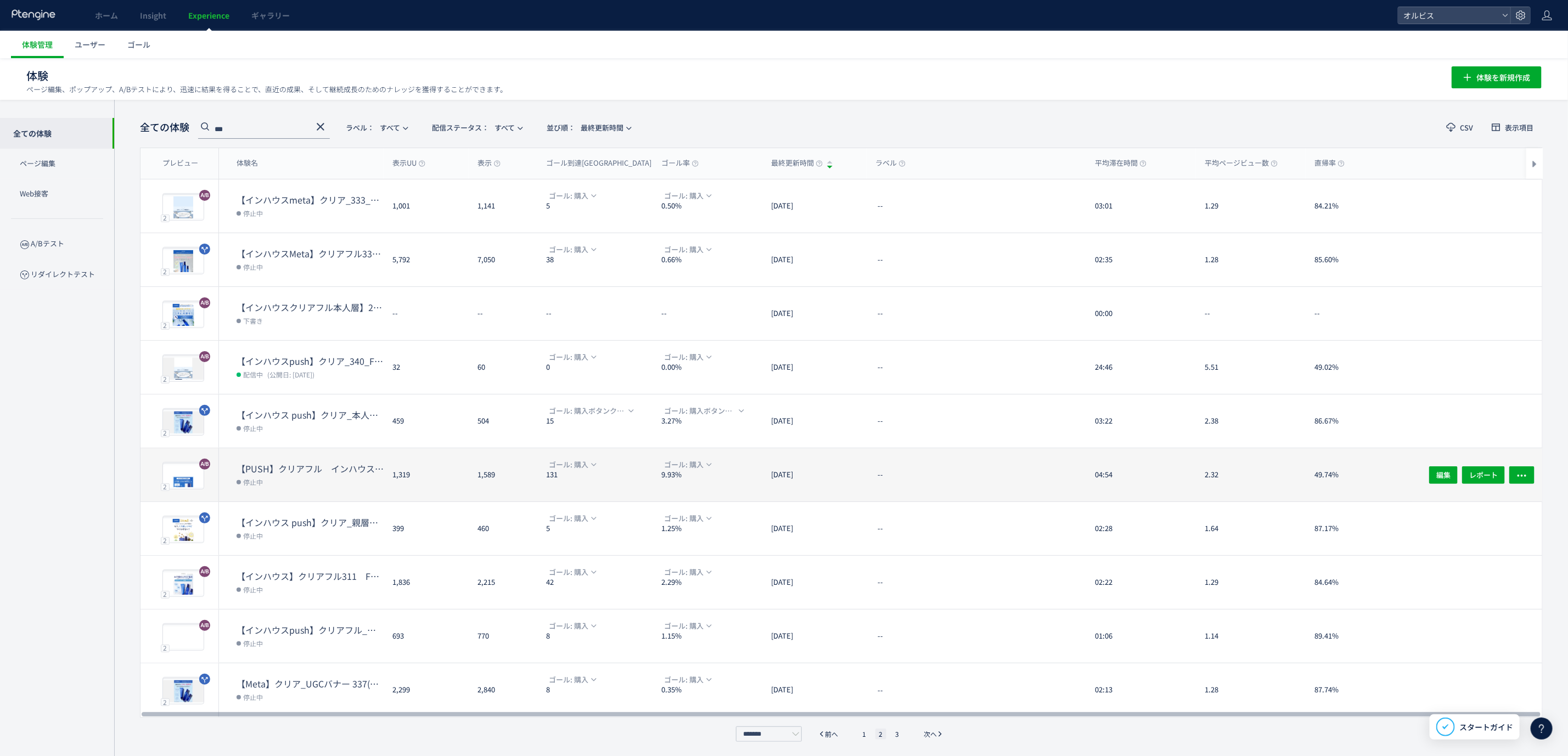 click on "--" 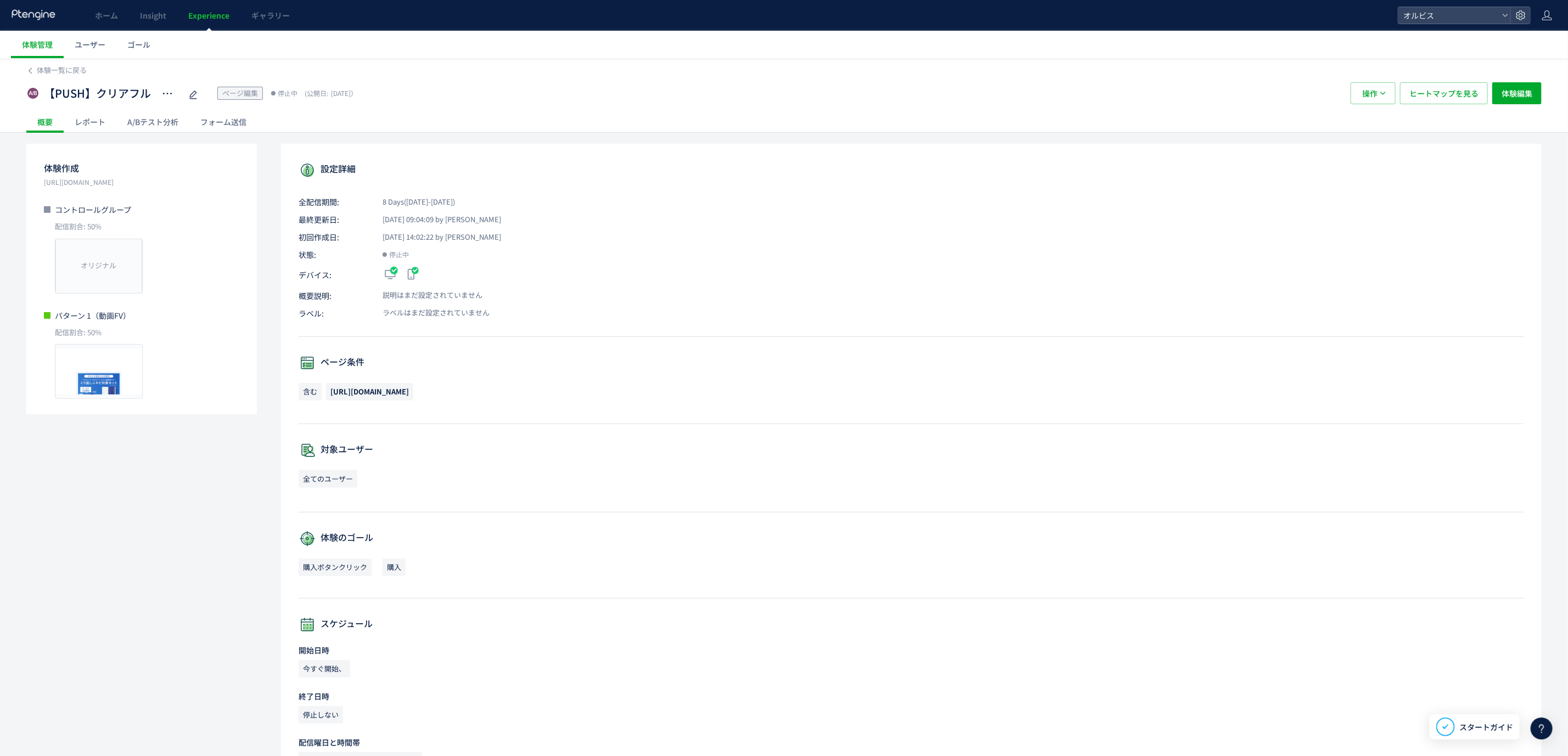 click on "A/Bテスト分析" 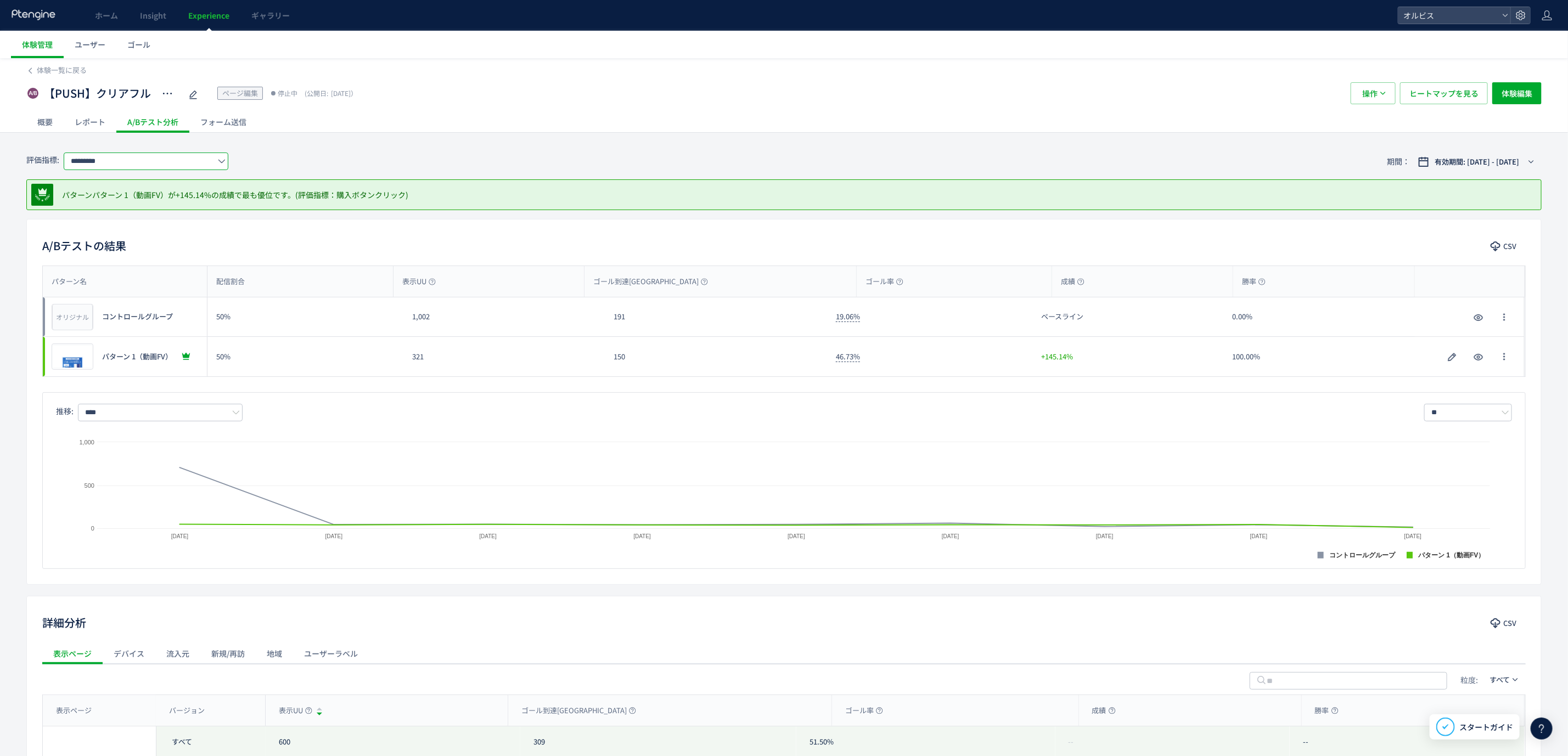click on "*********" 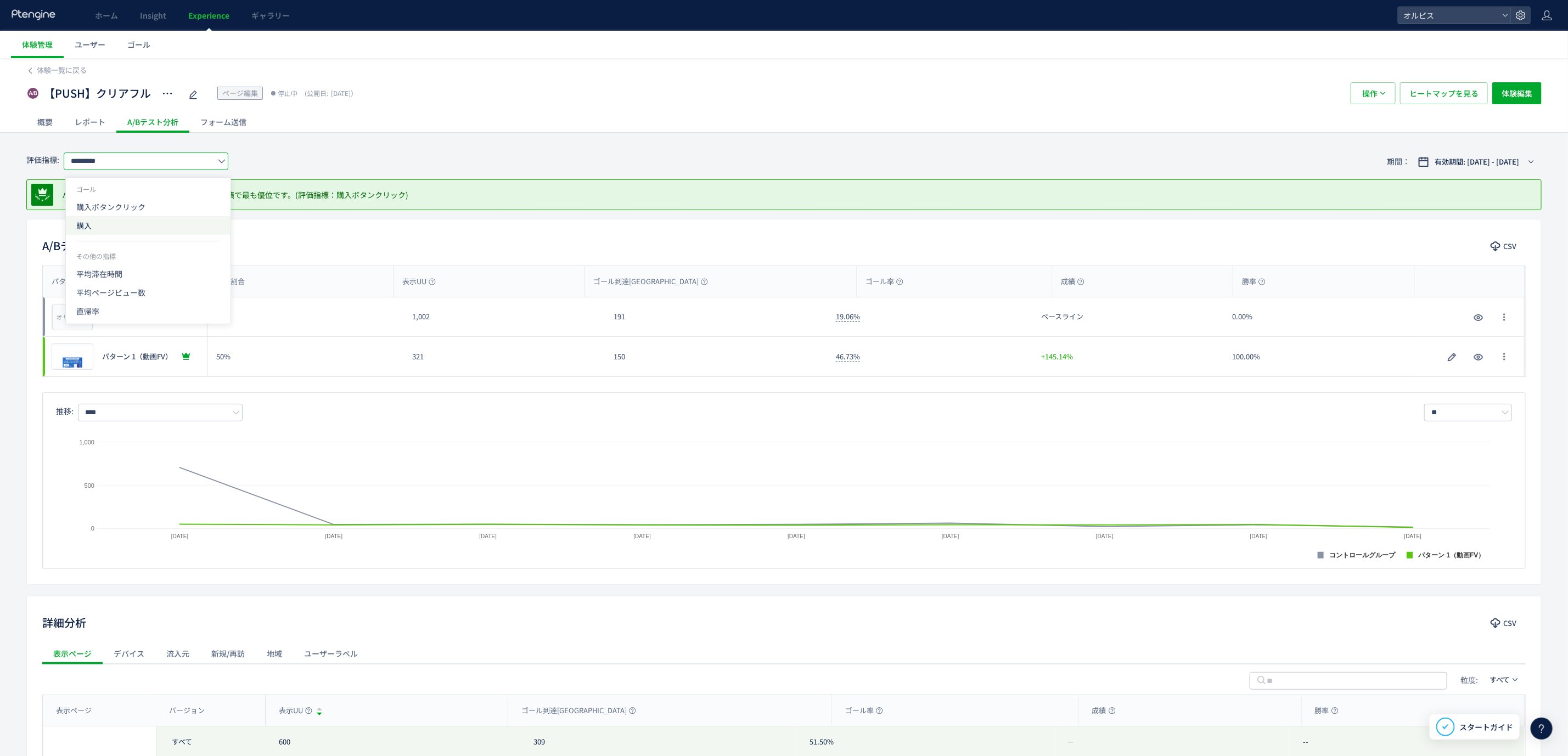 click on "購入" 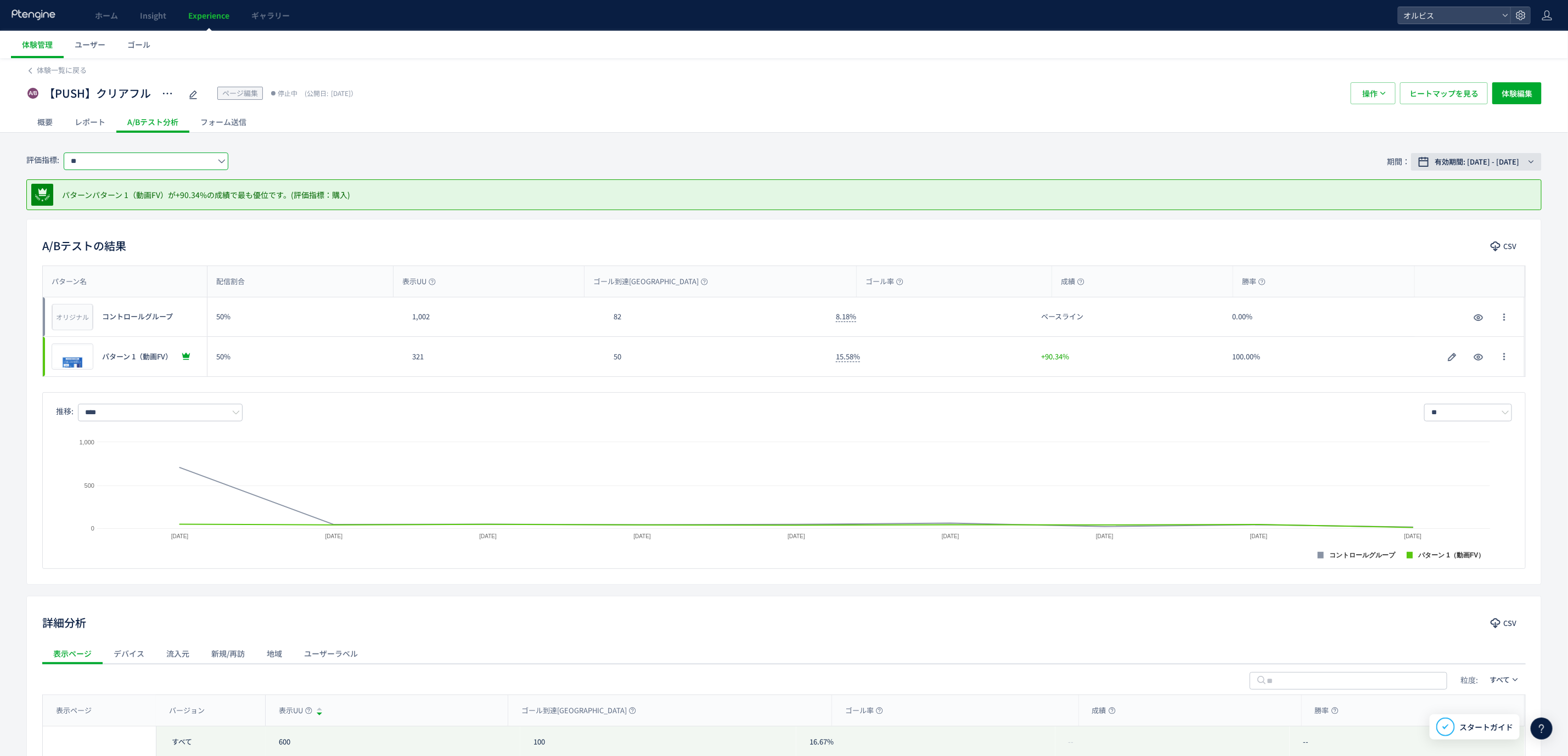 click on "有効期間: [DATE] - [DATE]" at bounding box center [1477, 162] 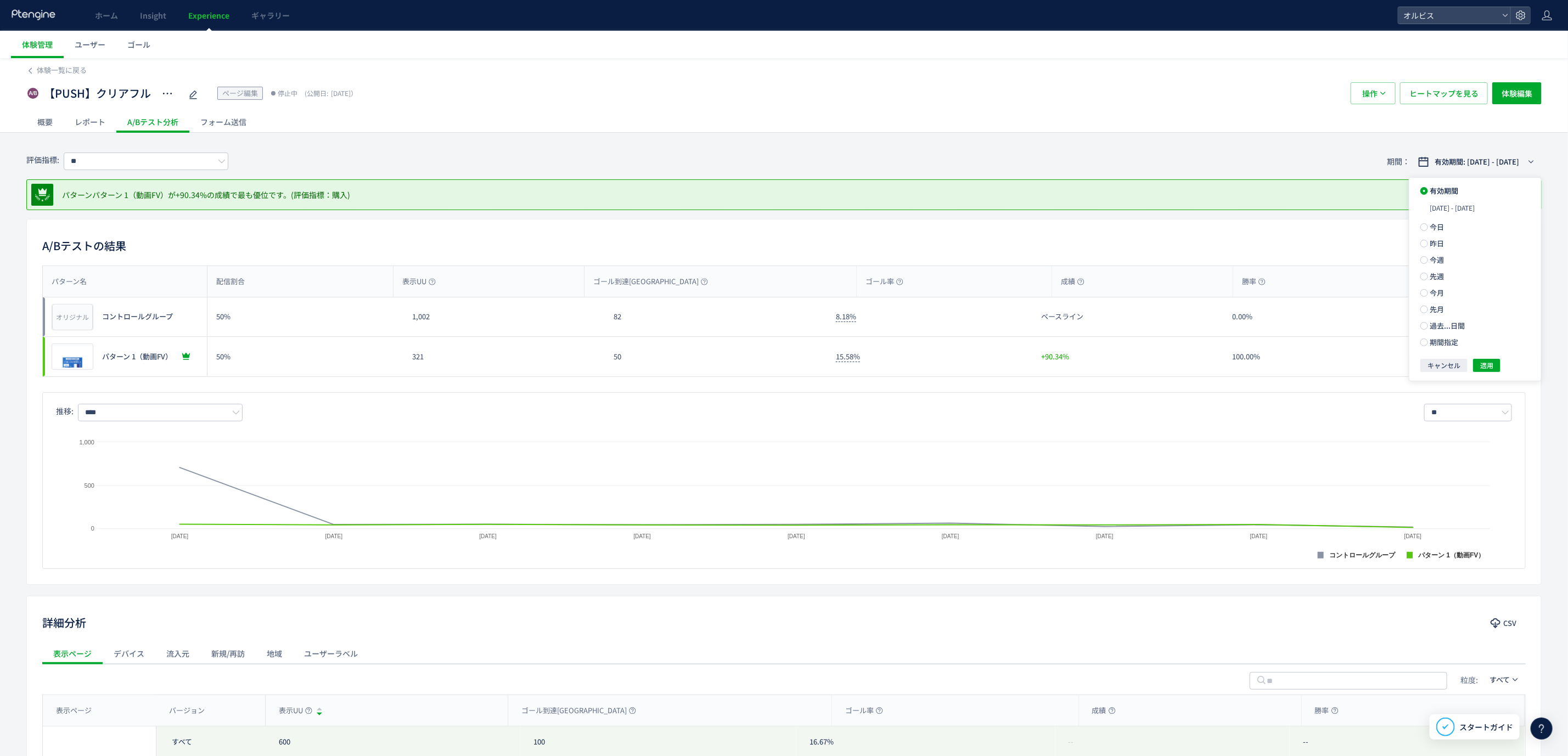 click on "【PUSH】クリアフル　インハウス本LP動画・CVブロック編集 ページ編集 停止中 (公開日:  [DATE]）" at bounding box center [683, 93] 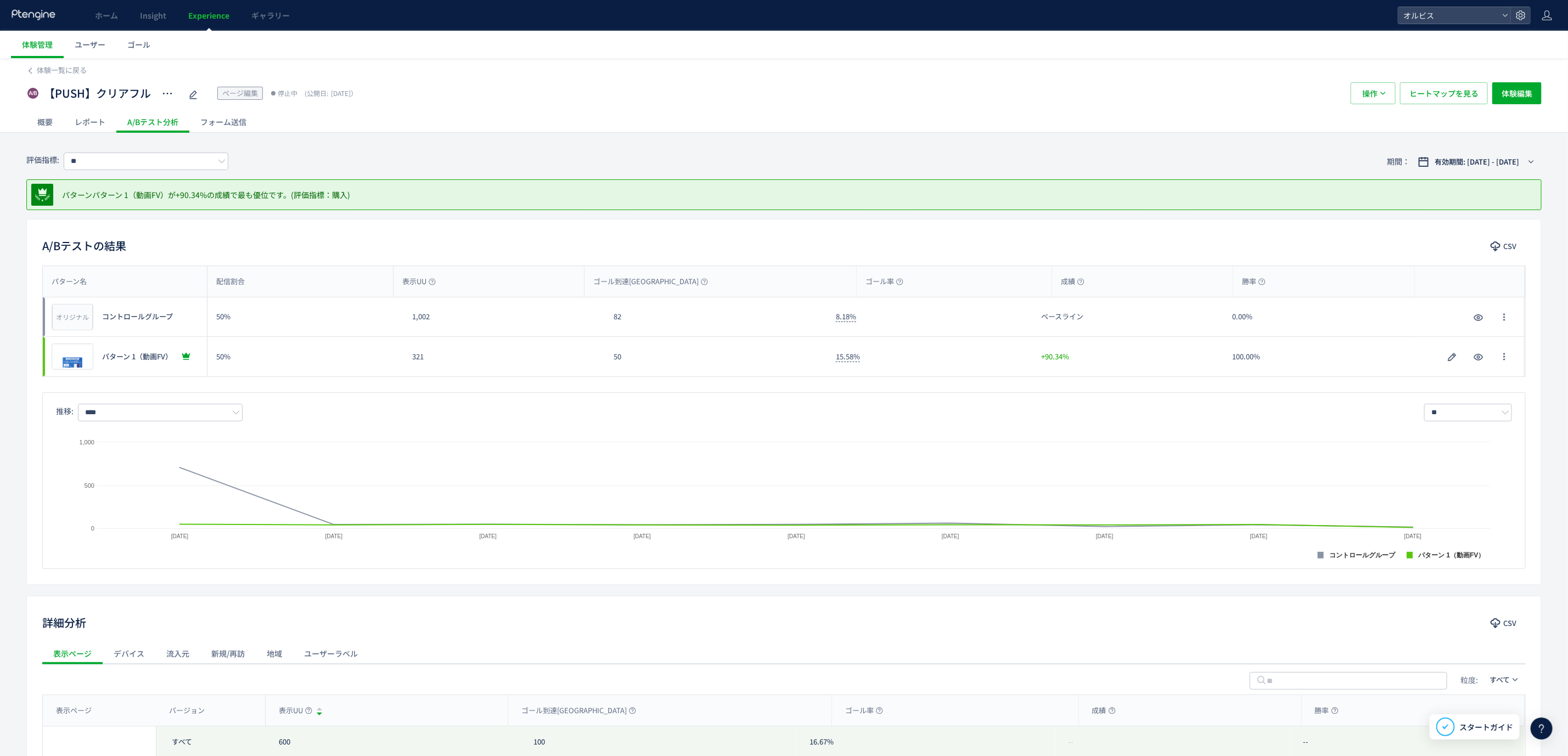 click on "【PUSH】クリアフル　インハウス本LP動画・CVブロック編集 ページ編集 停止中 (公開日:  [DATE]）  操作 ヒートマップを見る 体験編集" at bounding box center (784, 93) 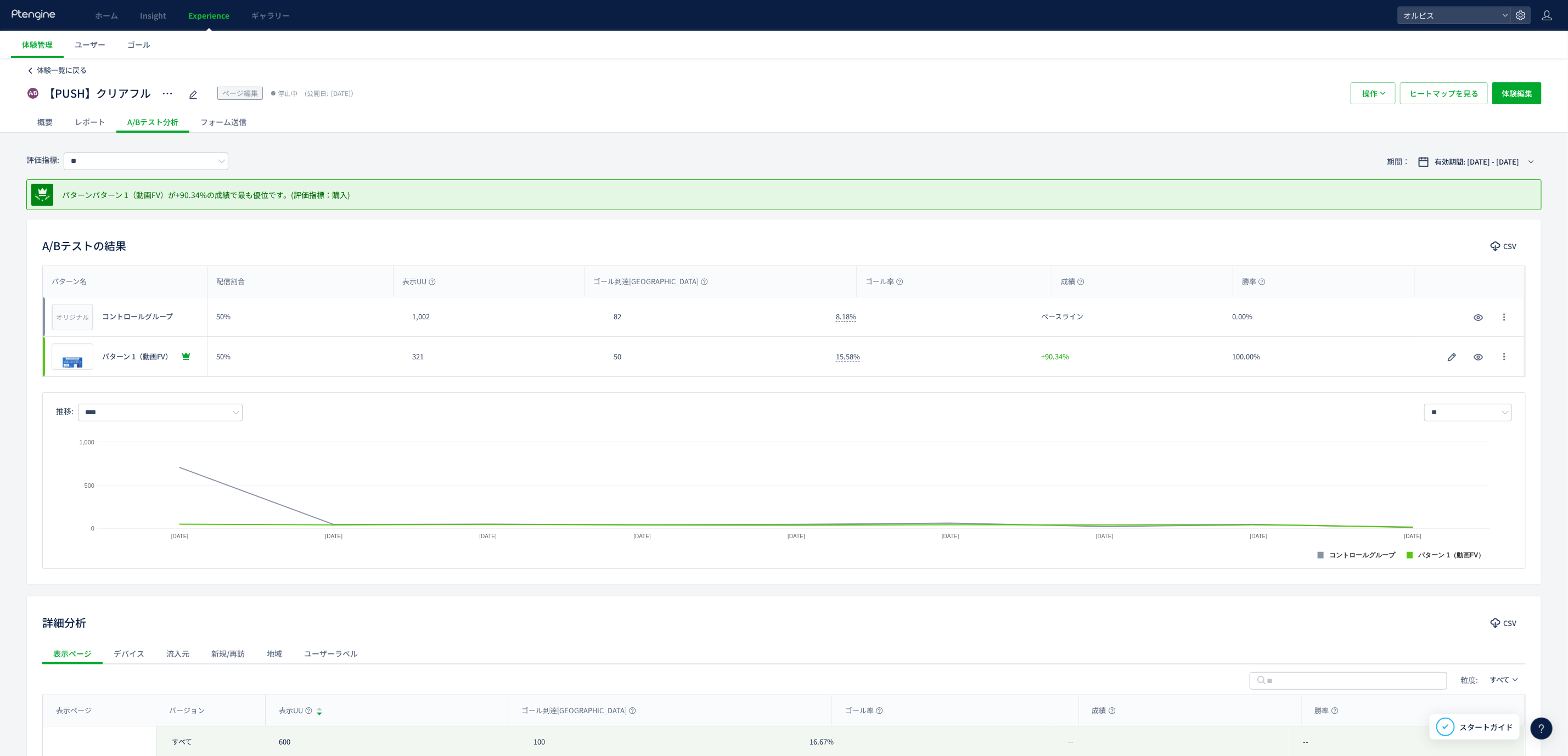 click on "体験一覧に戻る" 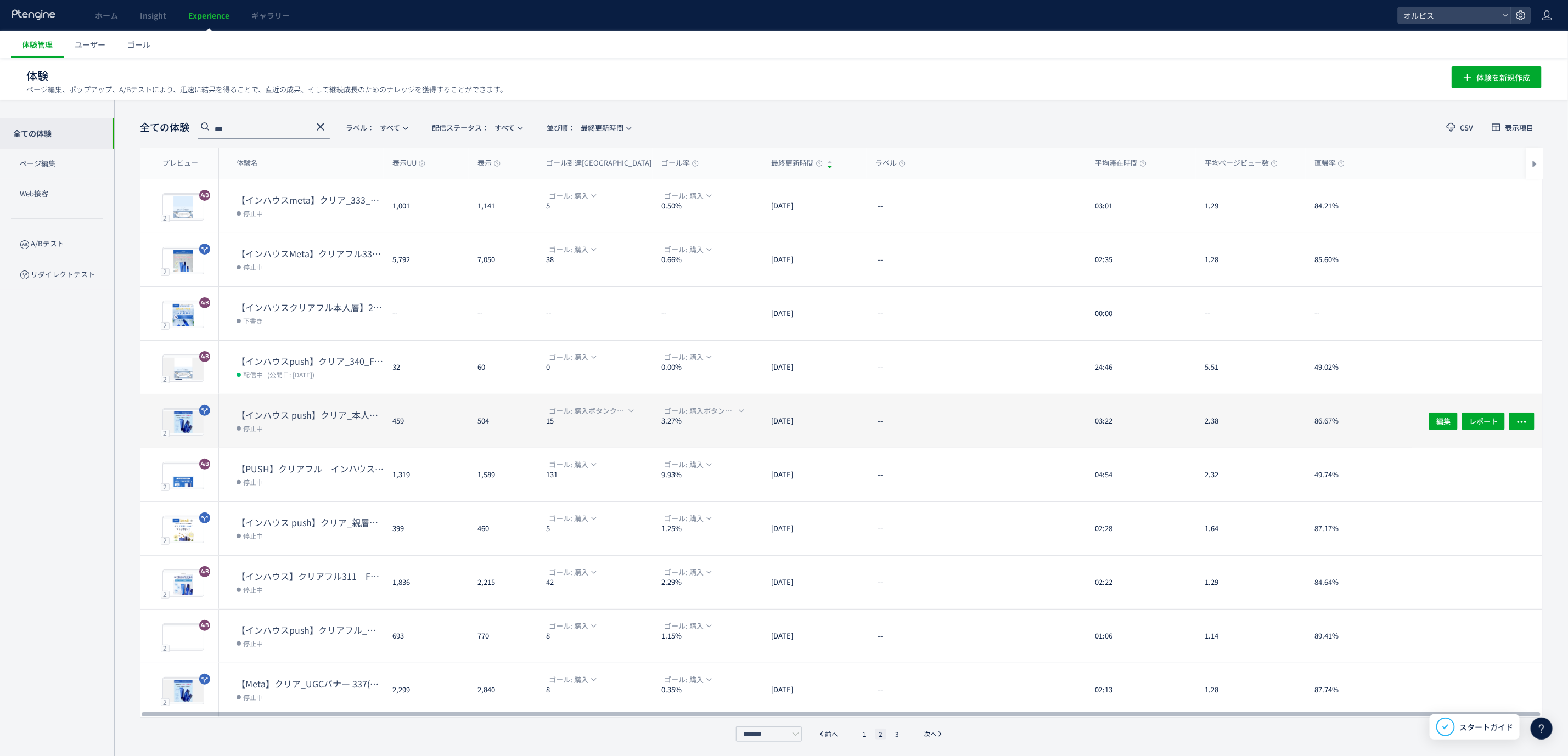 click on "--" 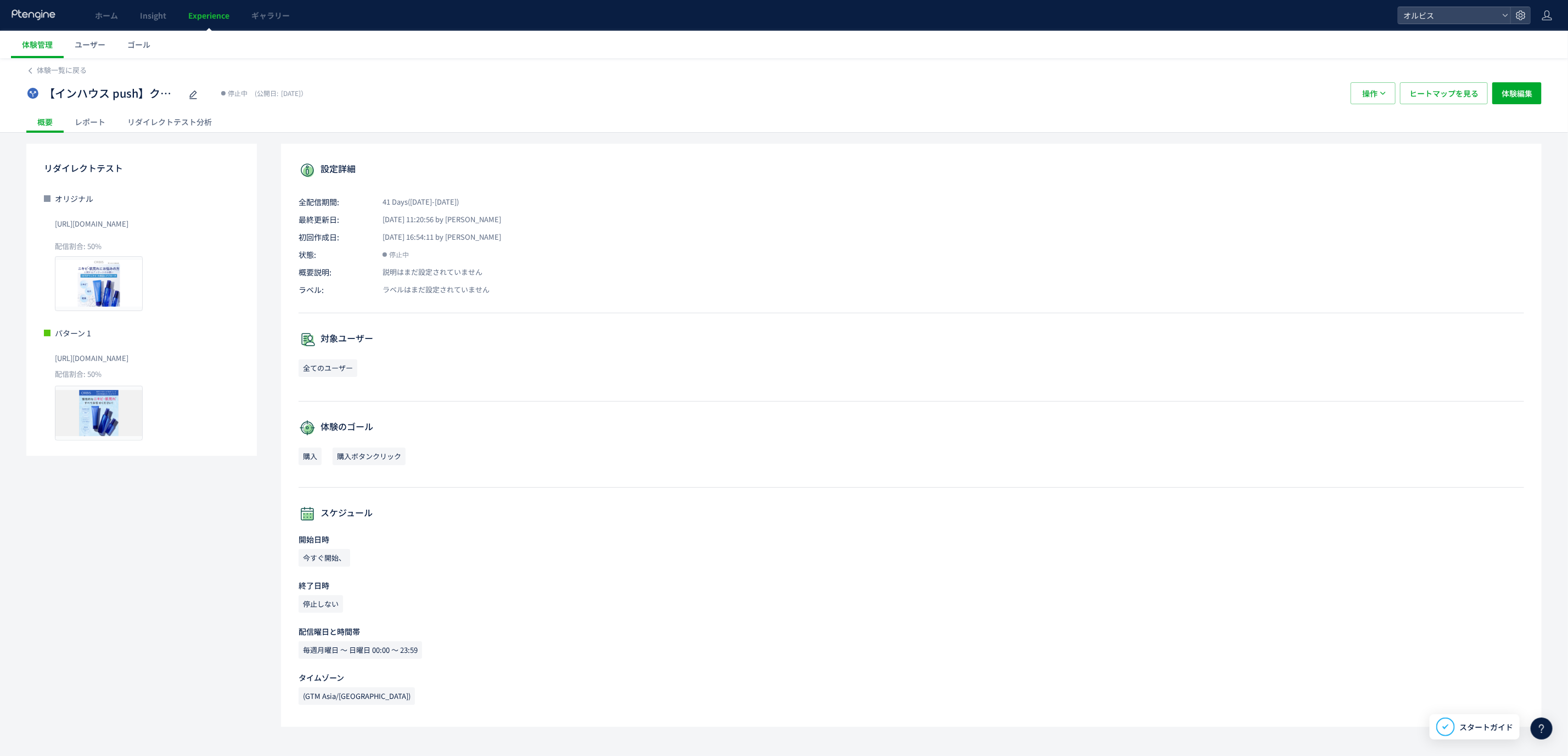 click on "リダイレクトテスト分析" 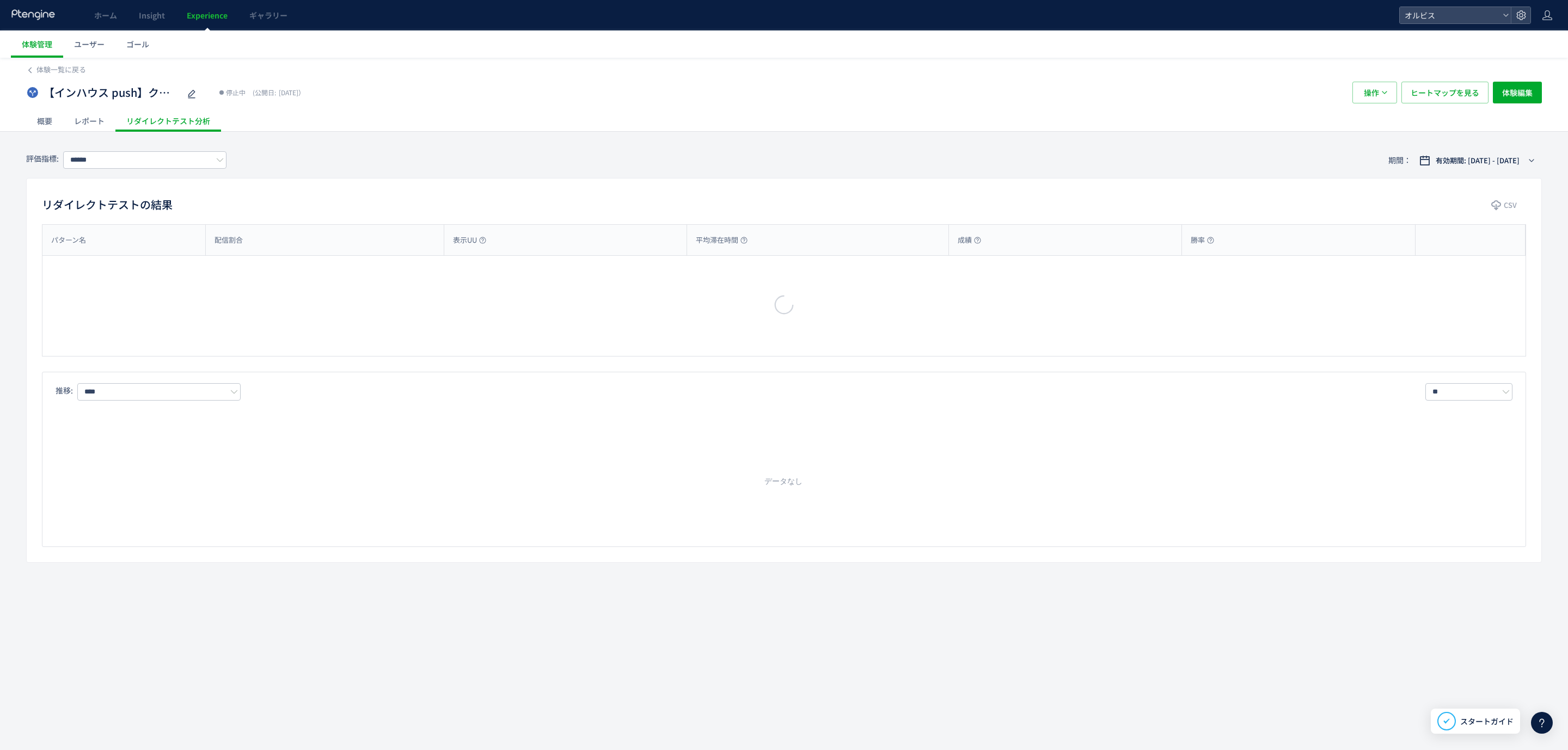 type on "**" 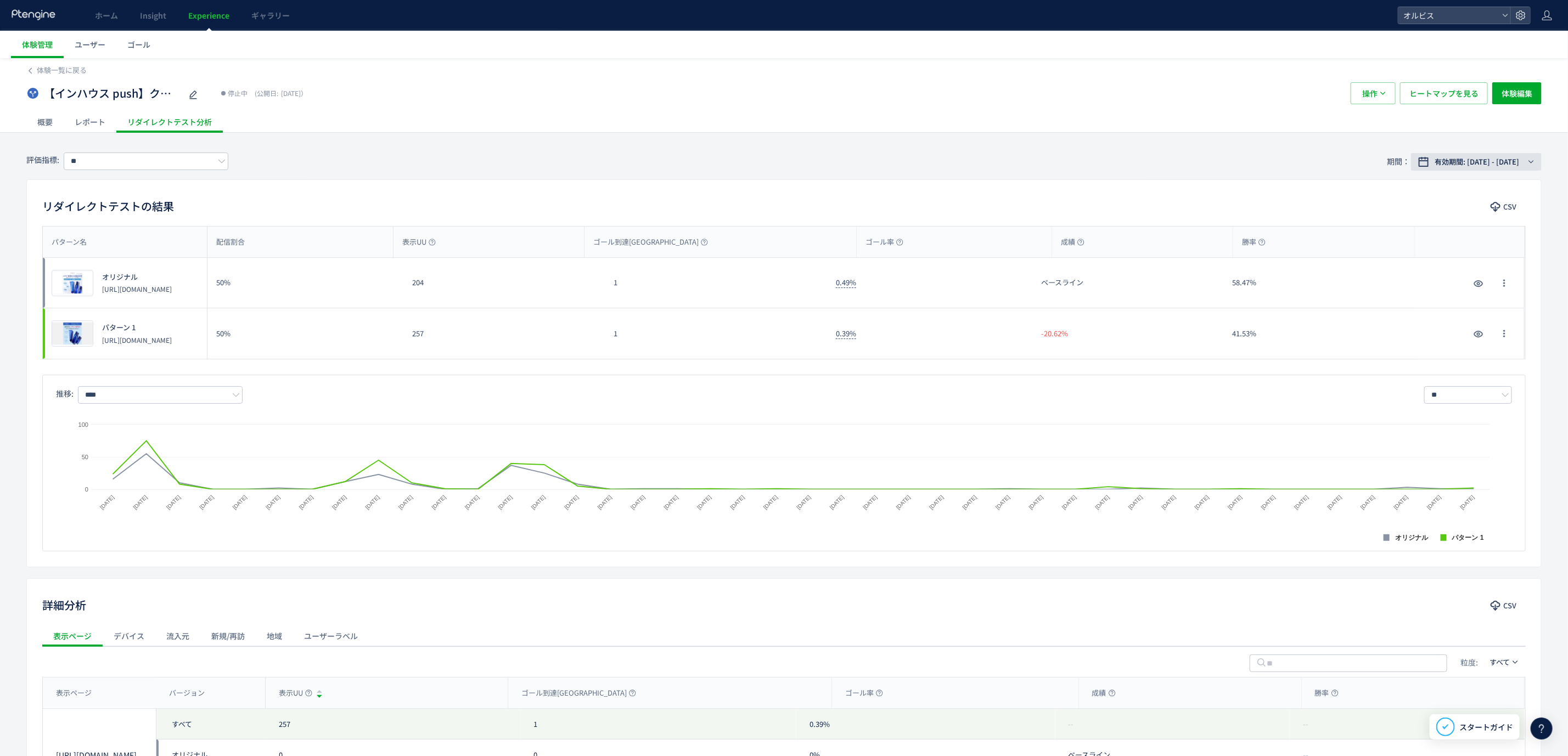 click on "有効期間: [DATE] - [DATE]" at bounding box center (1477, 162) 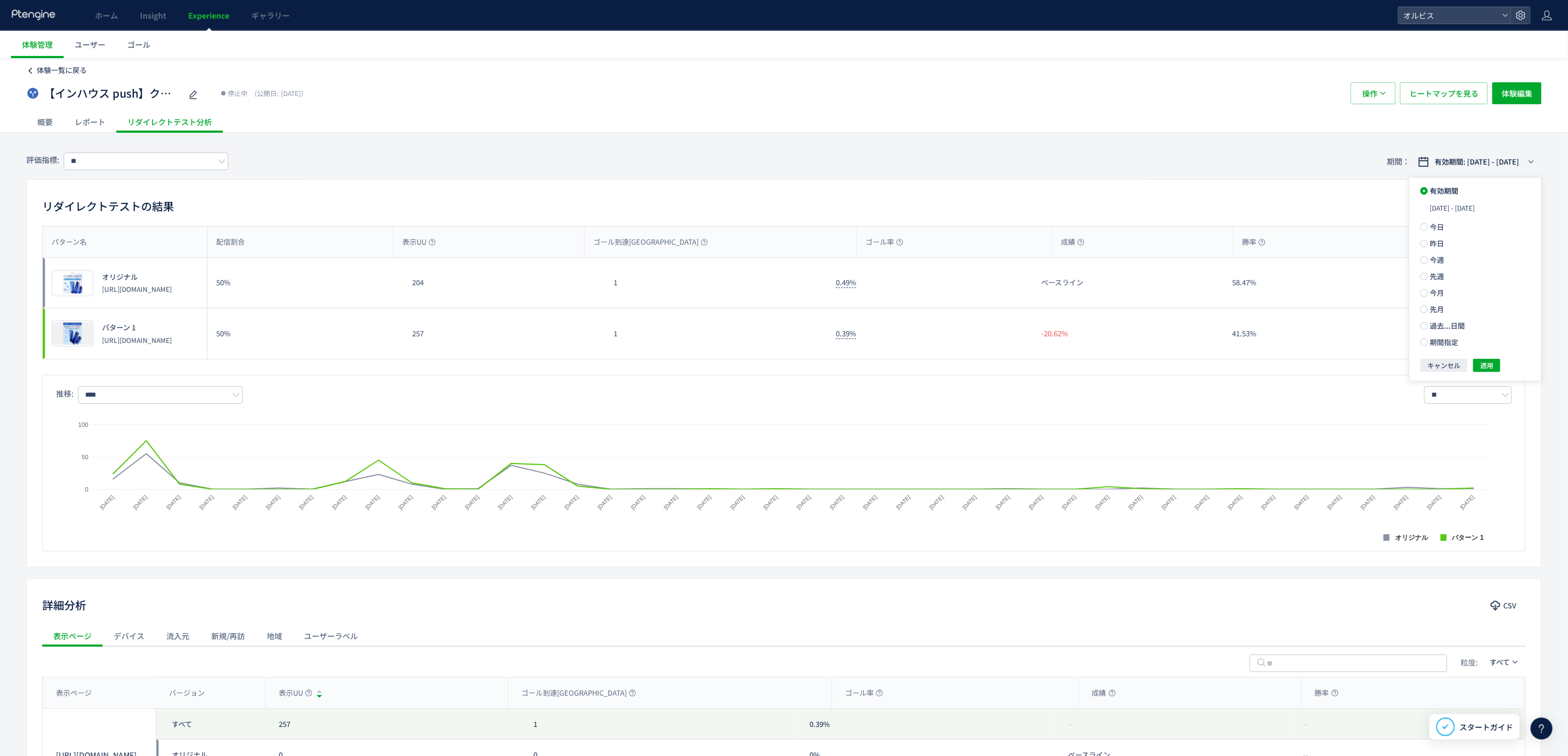 click on "体験一覧に戻る" 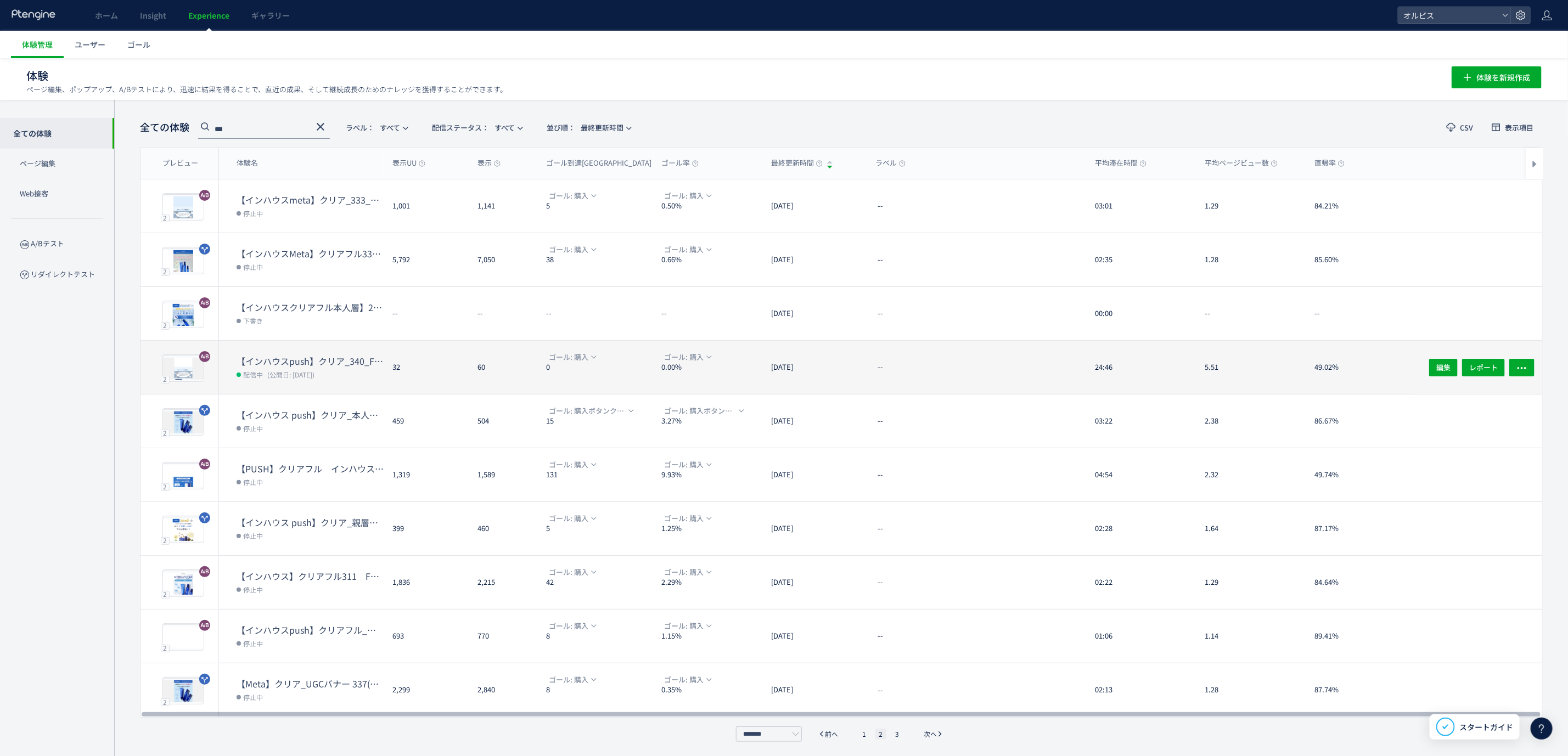click on "--" 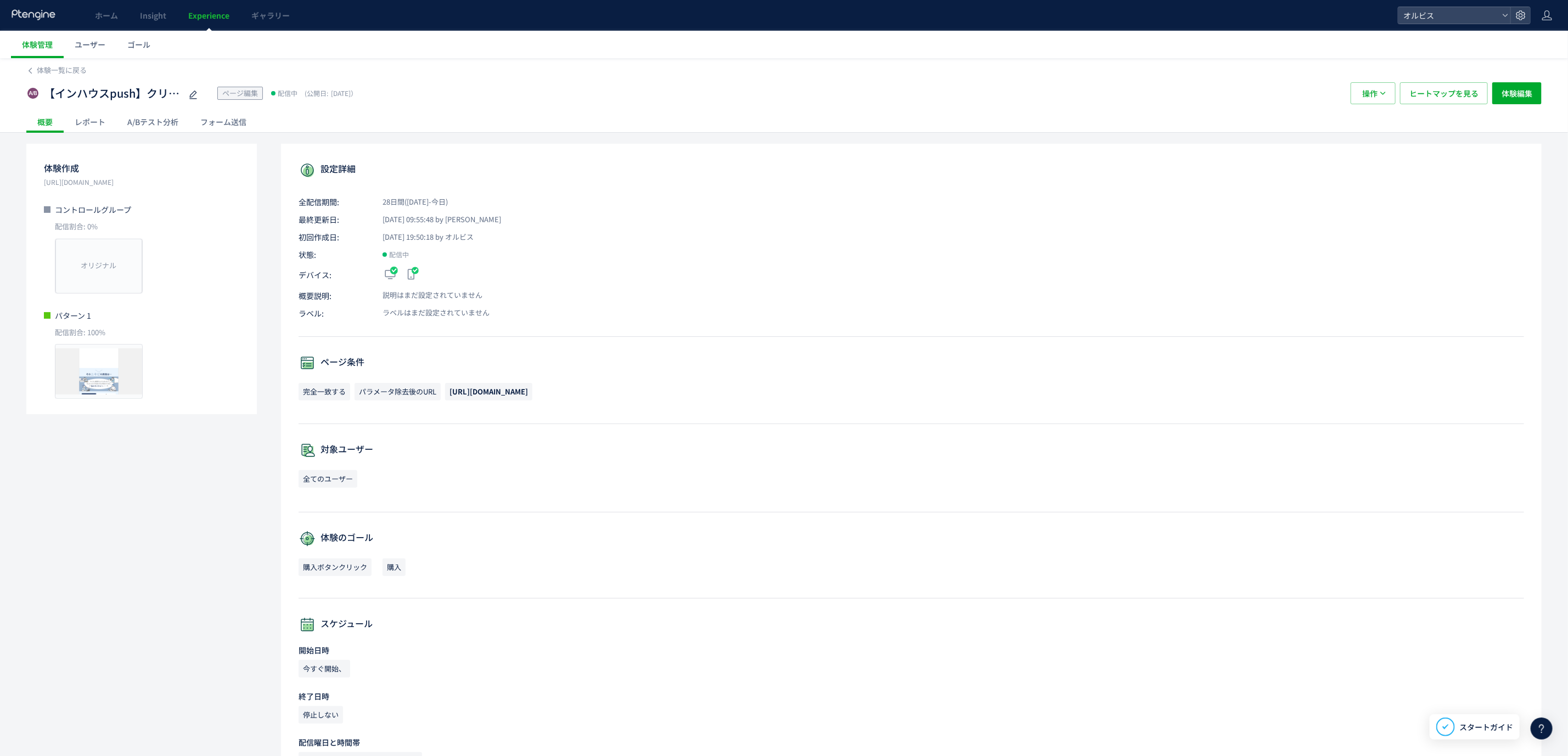 click on "A/Bテスト分析" 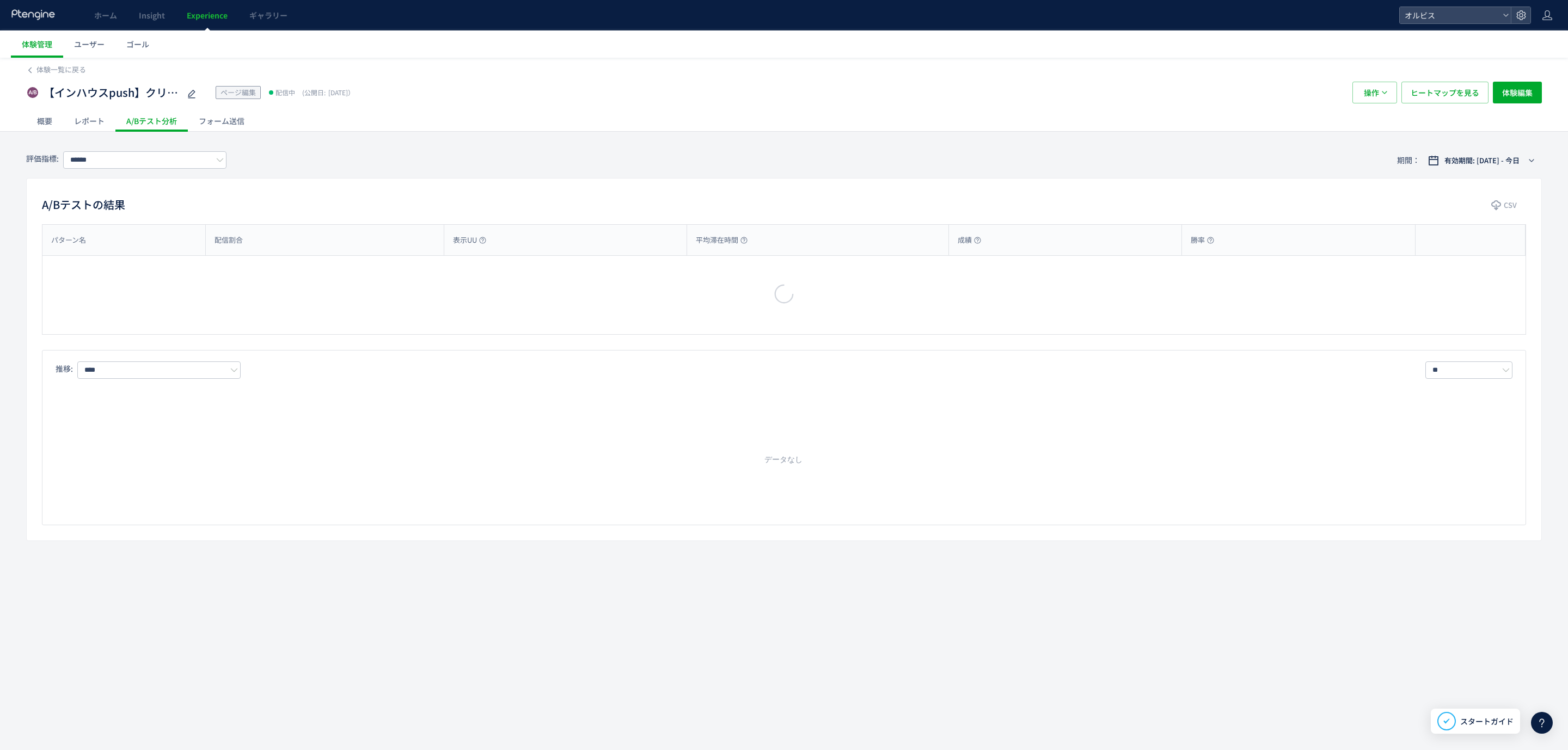 type on "*********" 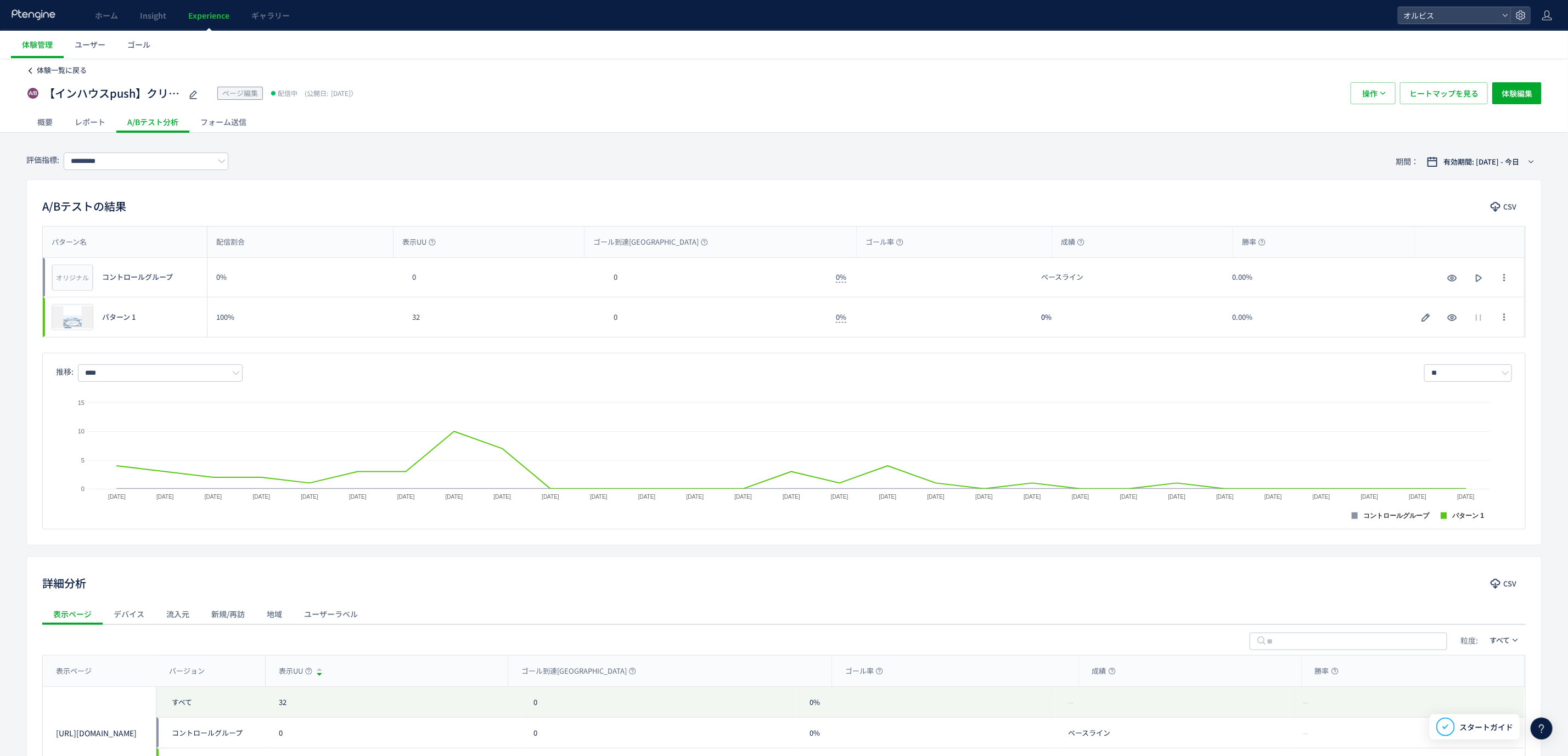 click on "体験一覧に戻る" 